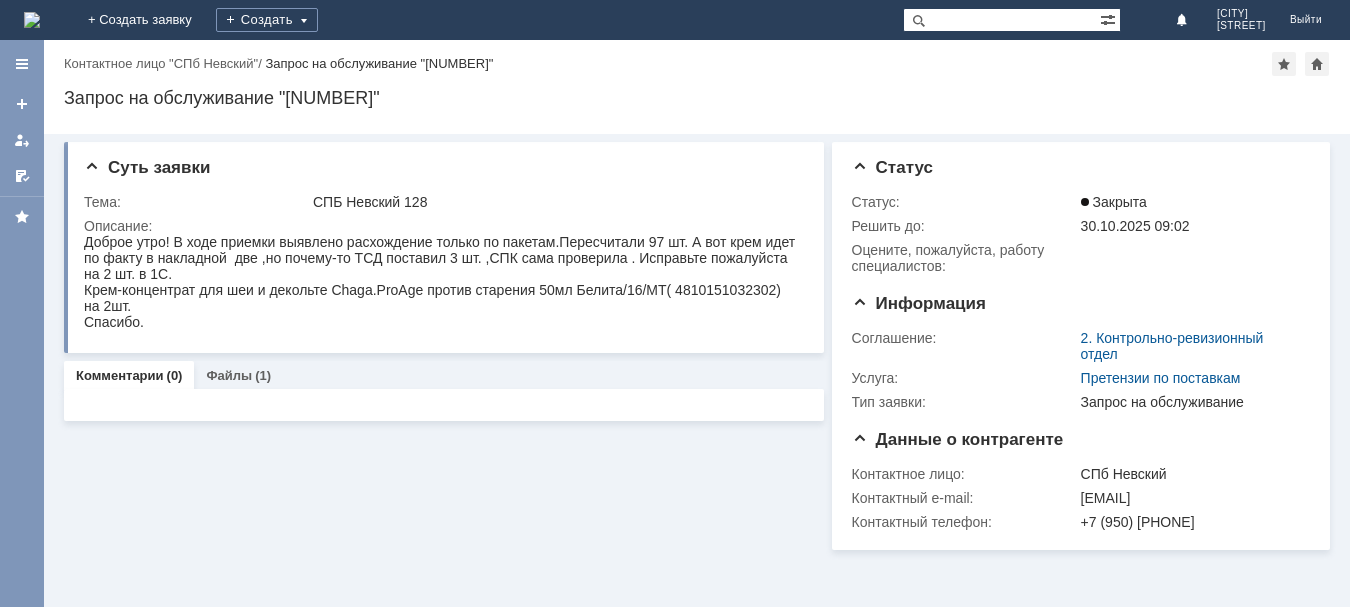 scroll, scrollTop: 0, scrollLeft: 0, axis: both 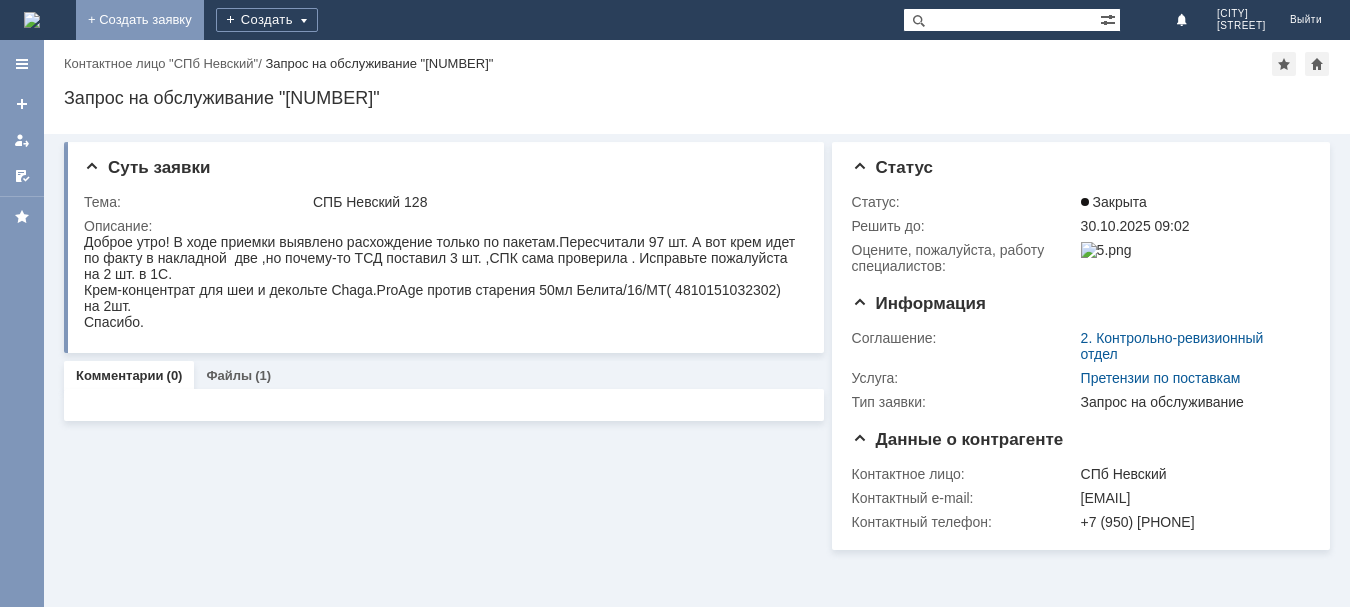 click on "+ Создать заявку" at bounding box center [140, 20] 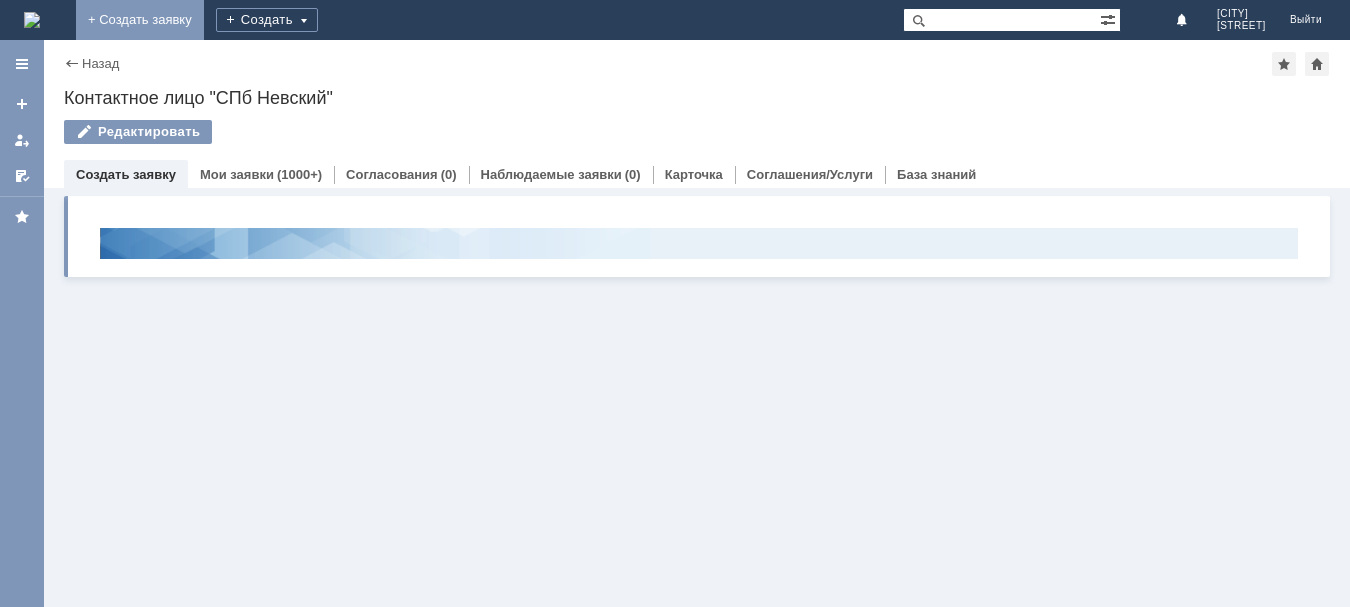 scroll, scrollTop: 0, scrollLeft: 0, axis: both 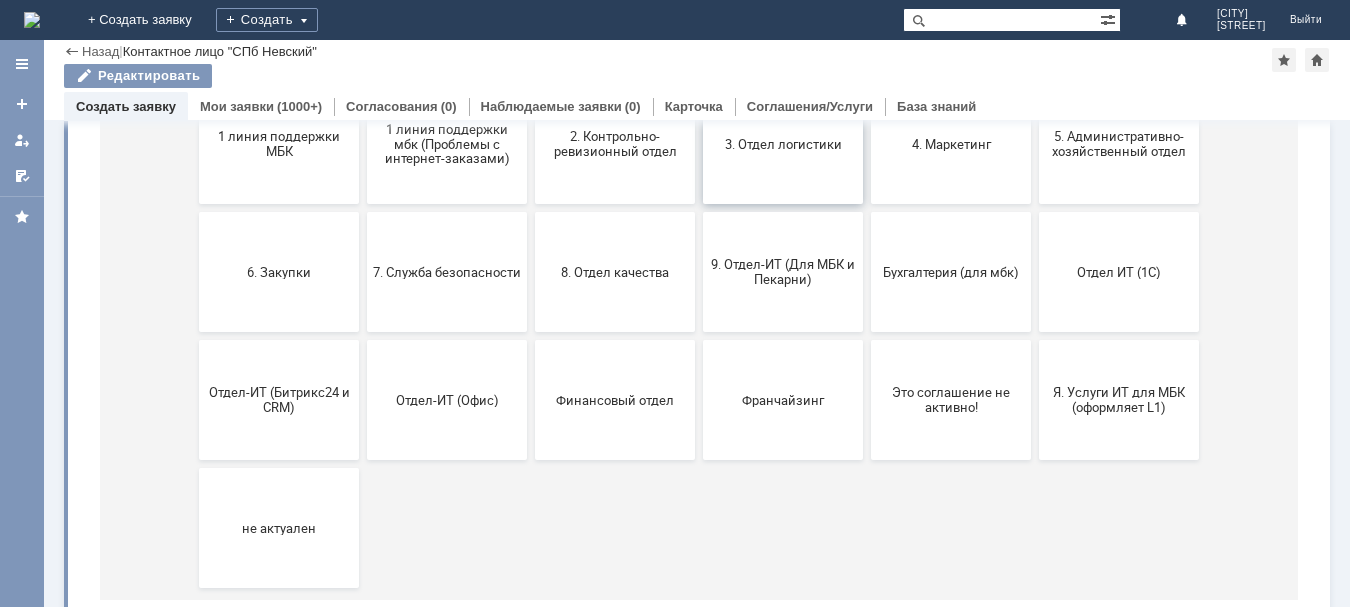 click on "3. Отдел логистики" at bounding box center [783, 144] 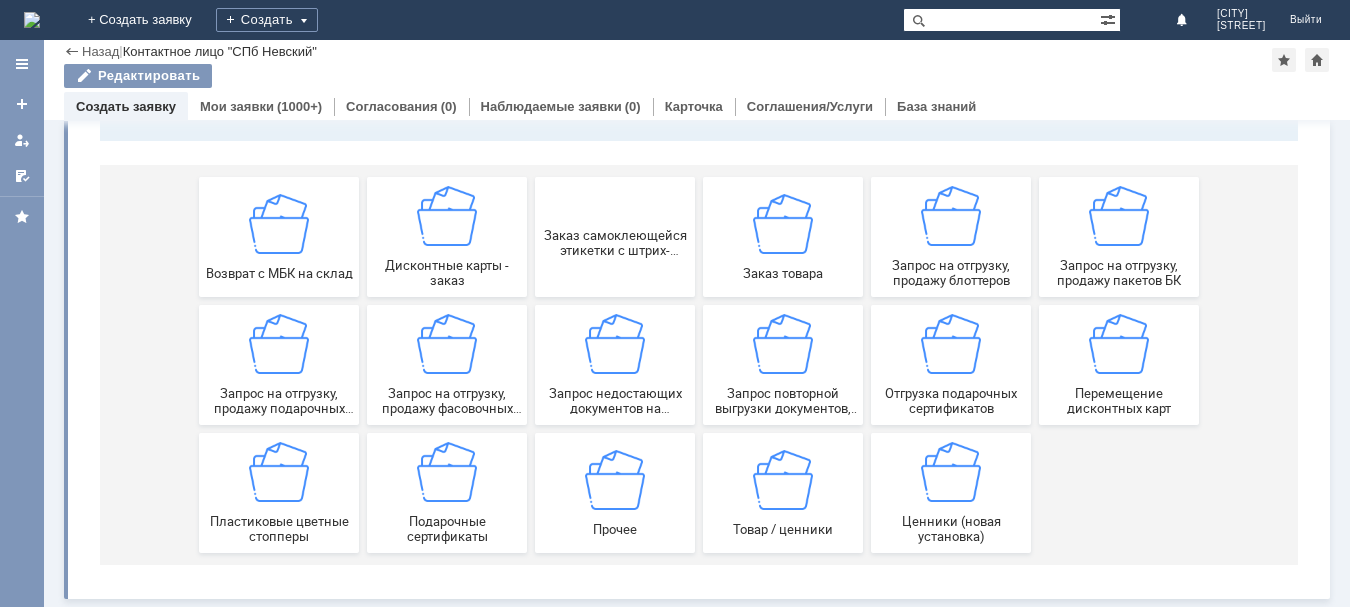 scroll, scrollTop: 211, scrollLeft: 0, axis: vertical 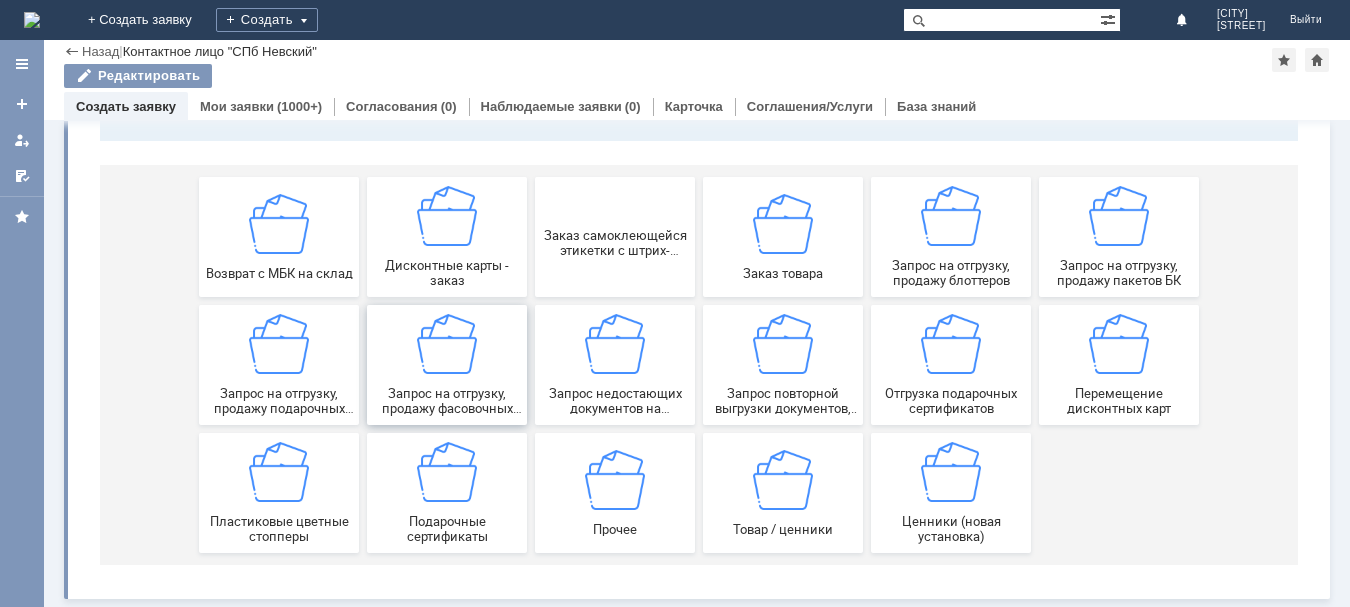 click on "Запрос на отгрузку, продажу фасовочных пакетов" at bounding box center (447, 365) 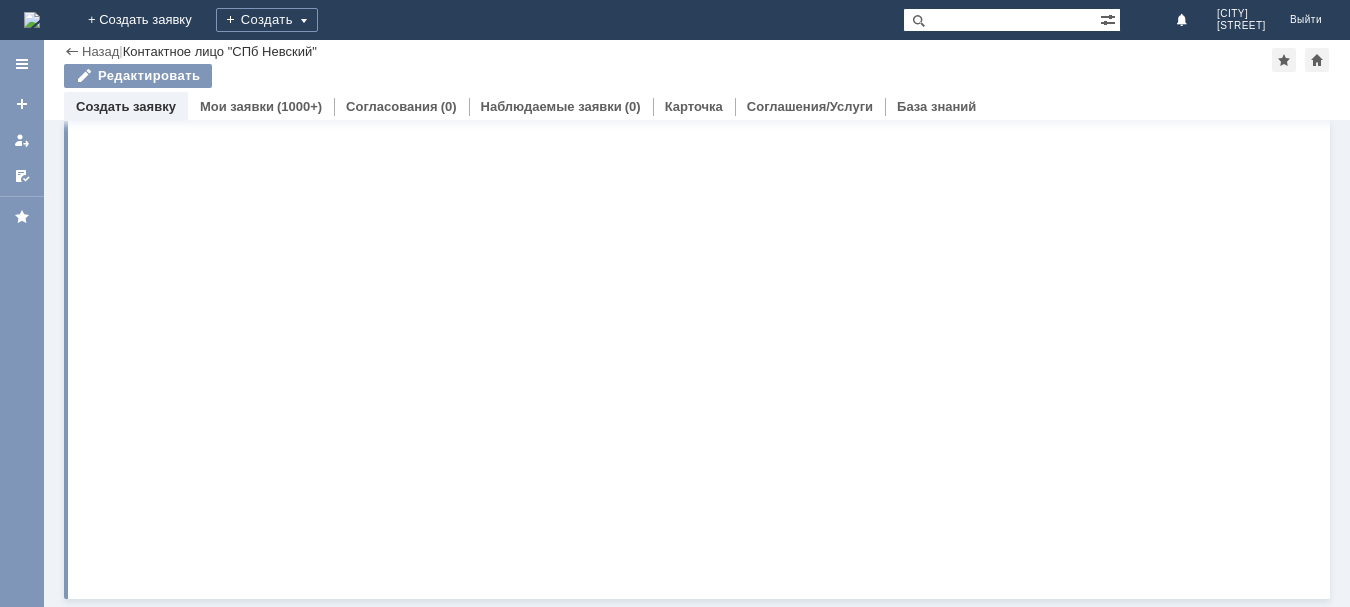 scroll, scrollTop: 0, scrollLeft: 0, axis: both 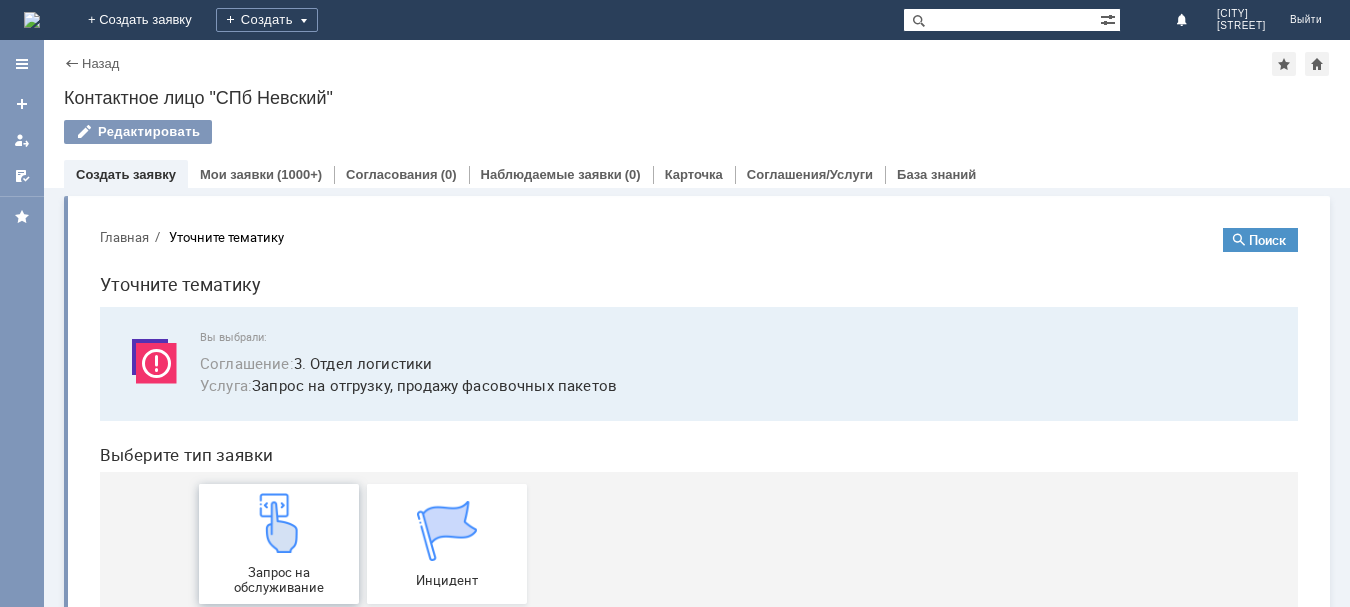 click at bounding box center [279, 523] 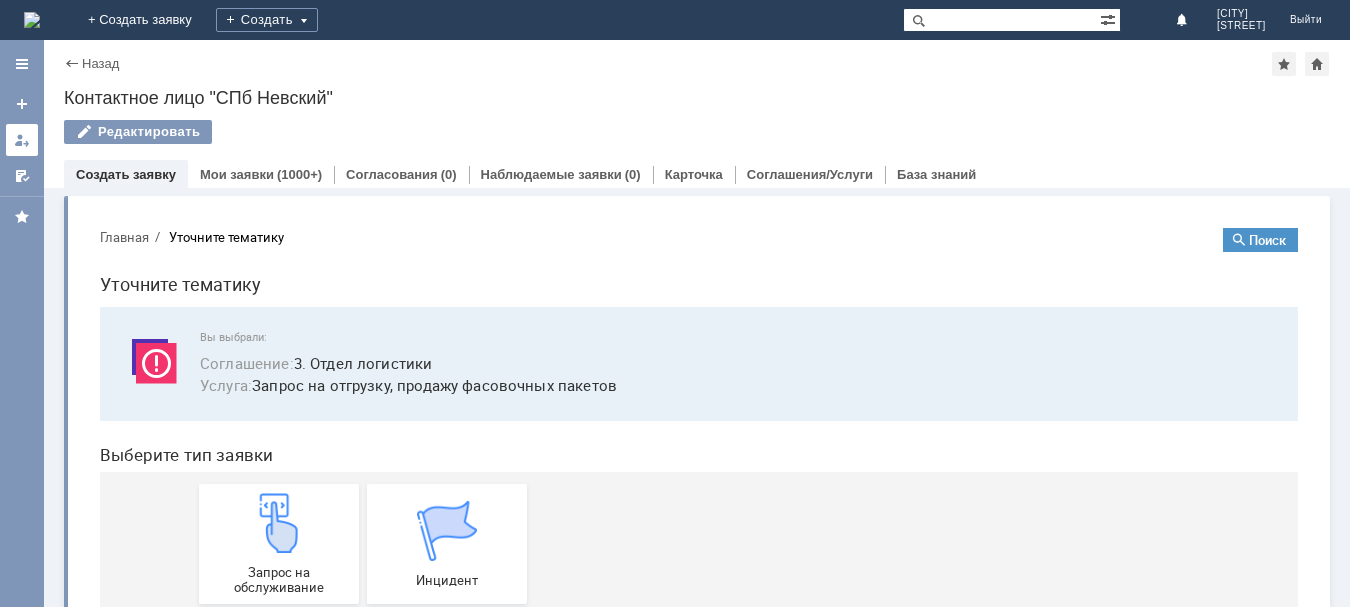 click at bounding box center [22, 140] 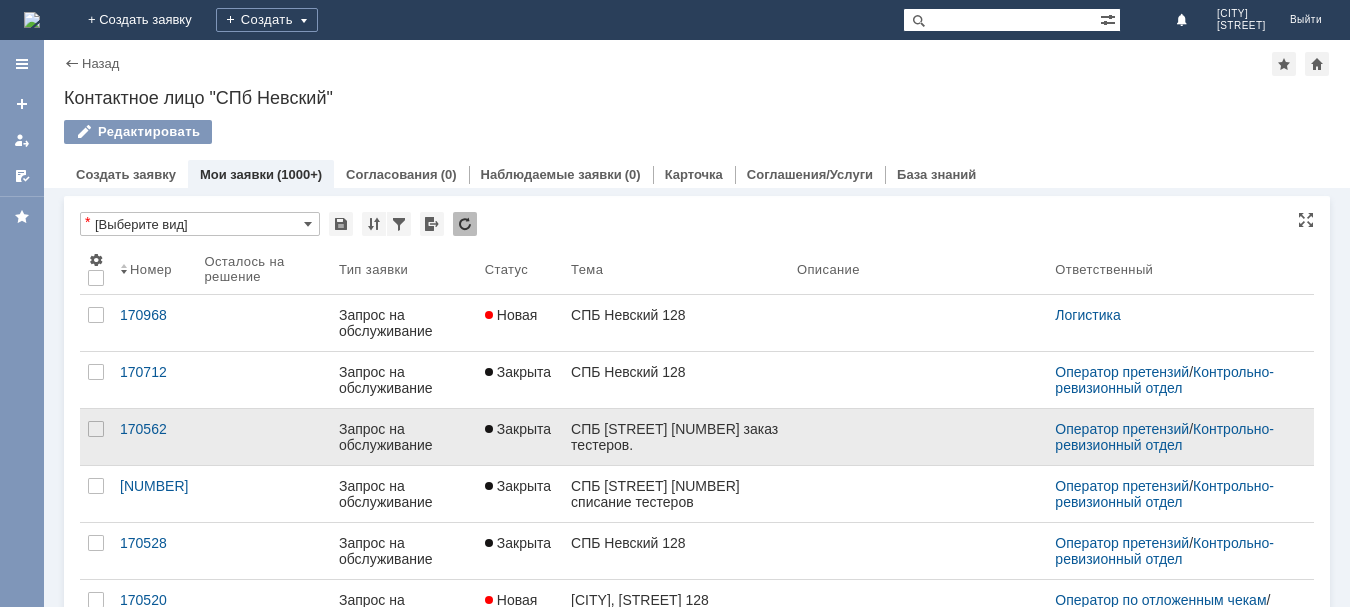 scroll, scrollTop: 0, scrollLeft: 0, axis: both 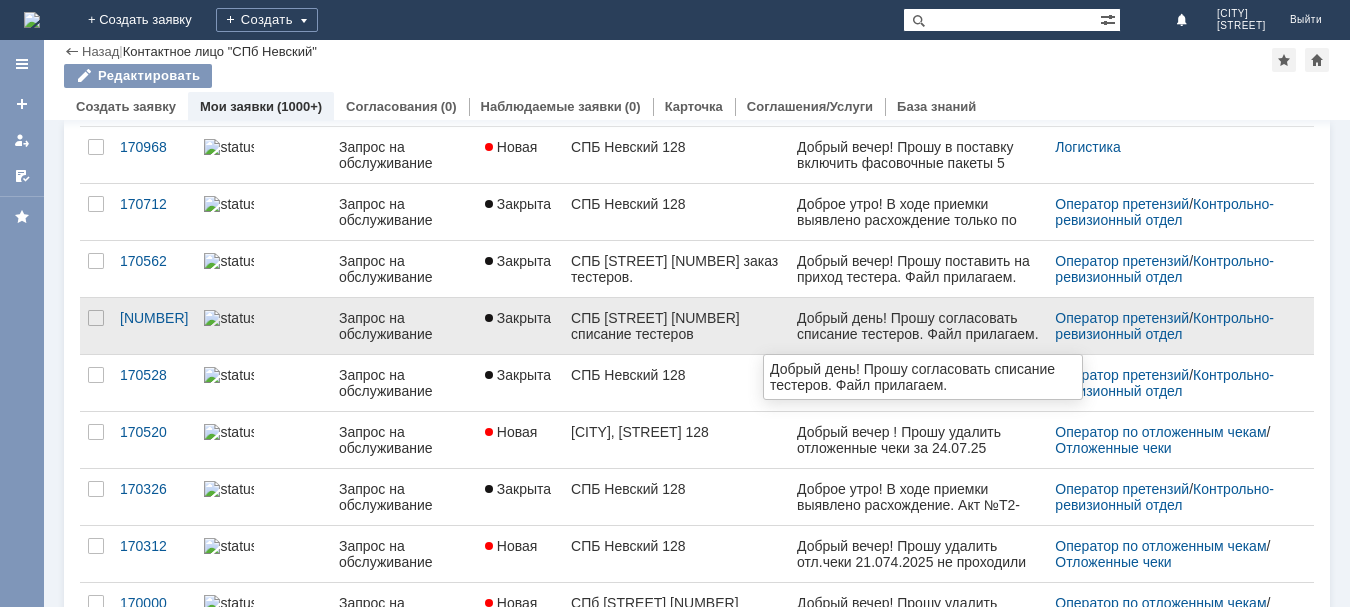click on "Добрый день! Прошу согласовать списание тестеров. Файл прилагаем." at bounding box center (917, 326) 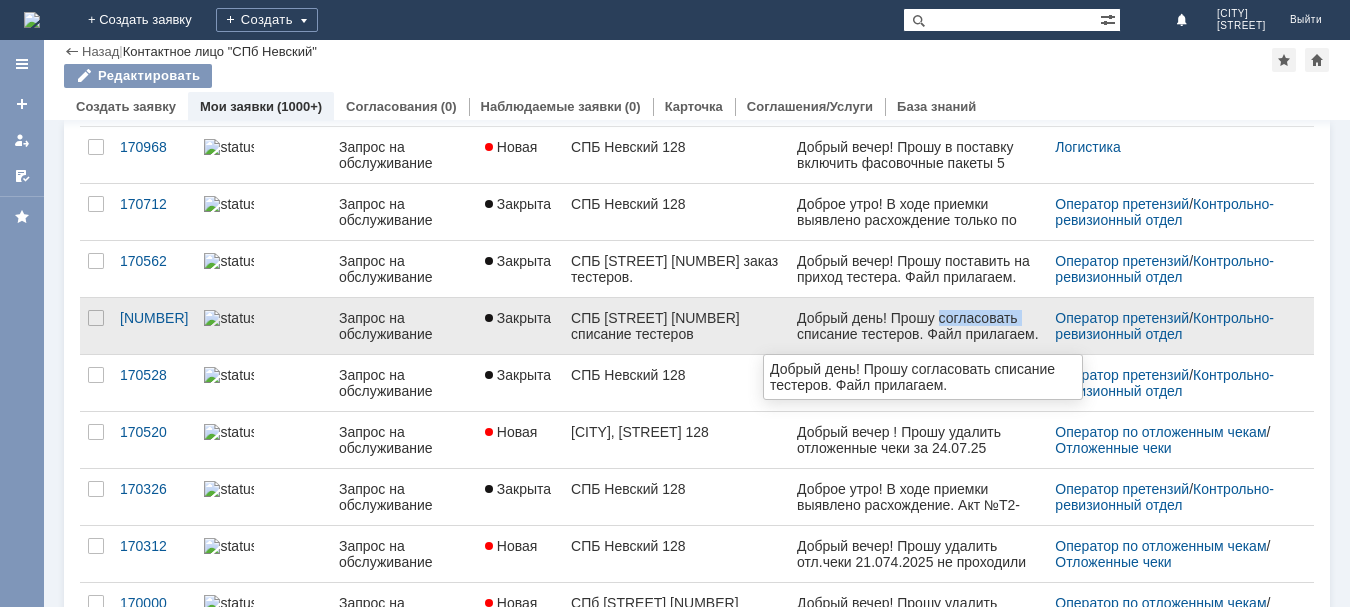 click on "Добрый день! Прошу согласовать списание тестеров. Файл прилагаем." at bounding box center [917, 326] 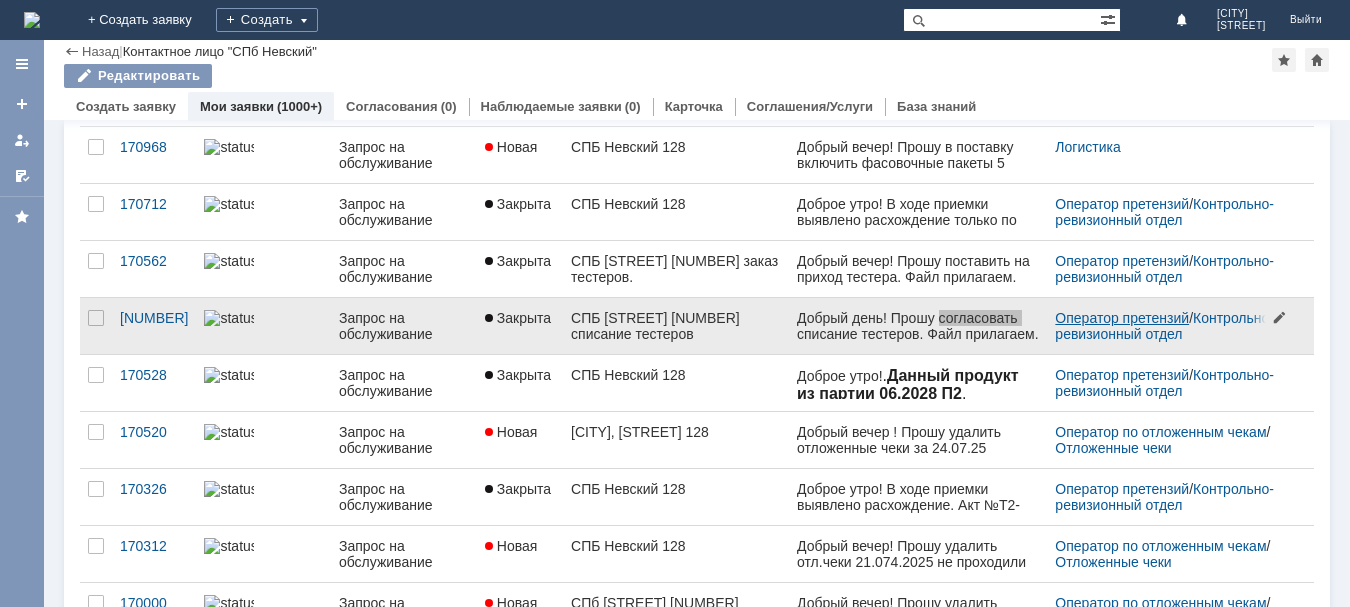 click on "Оператор претензий" at bounding box center [1122, 318] 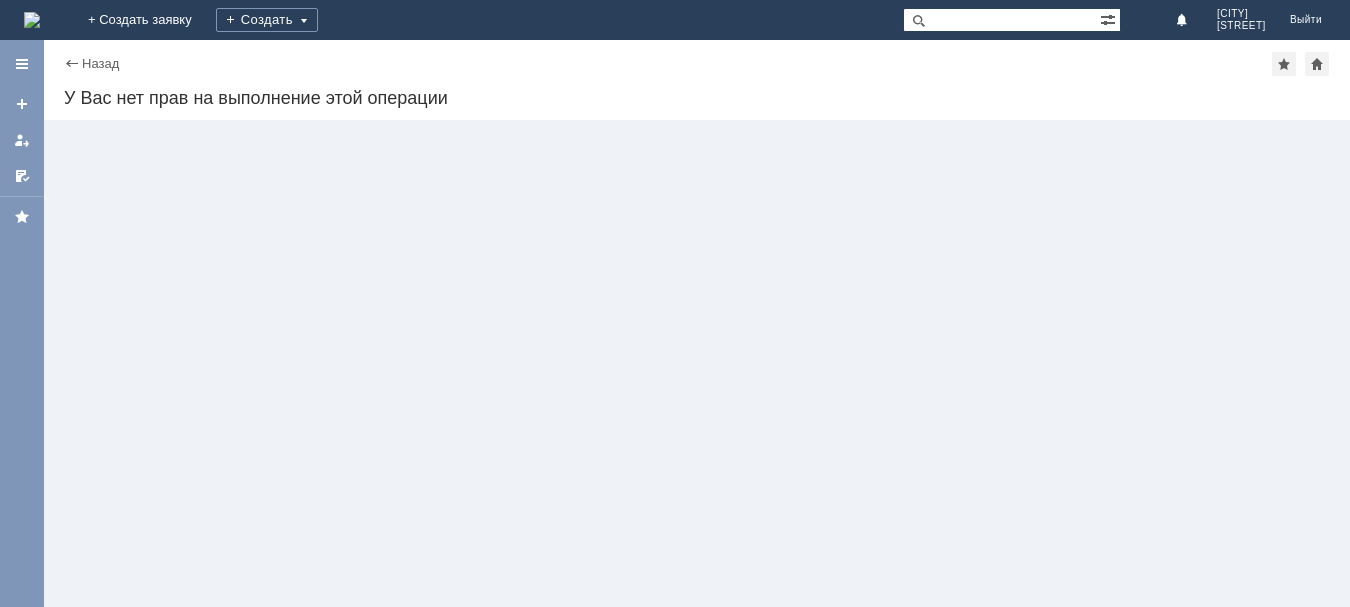 click on "Назад" at bounding box center (91, 63) 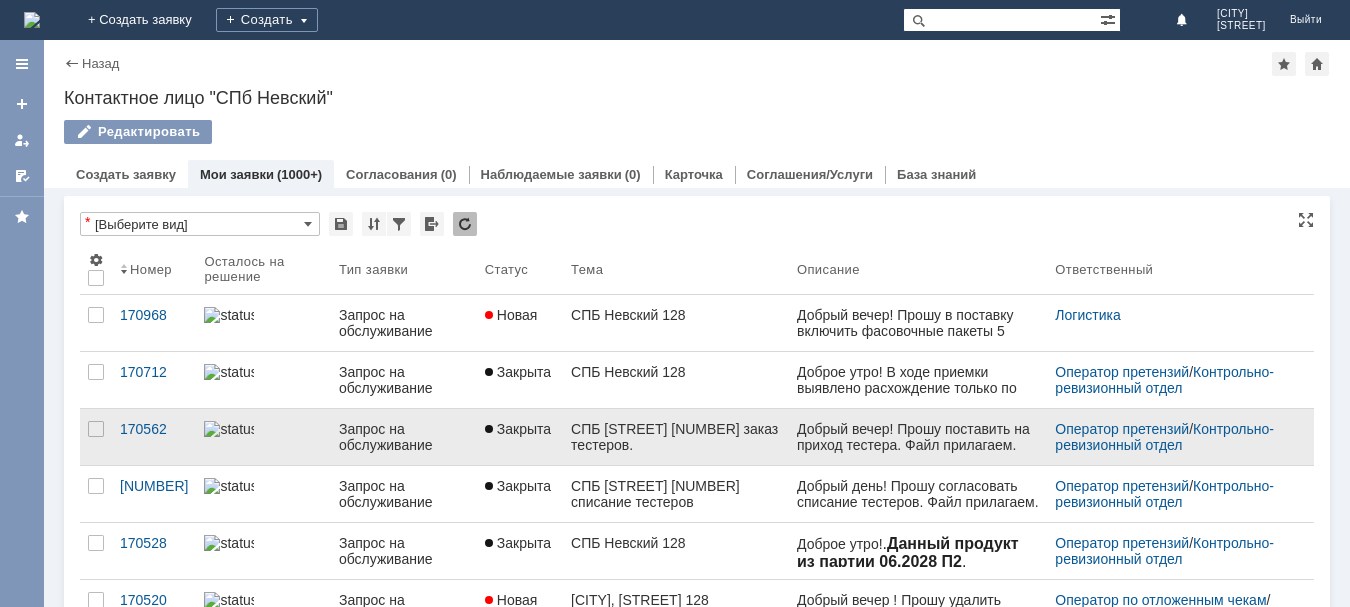 click on "Запрос на обслуживание" at bounding box center (404, 437) 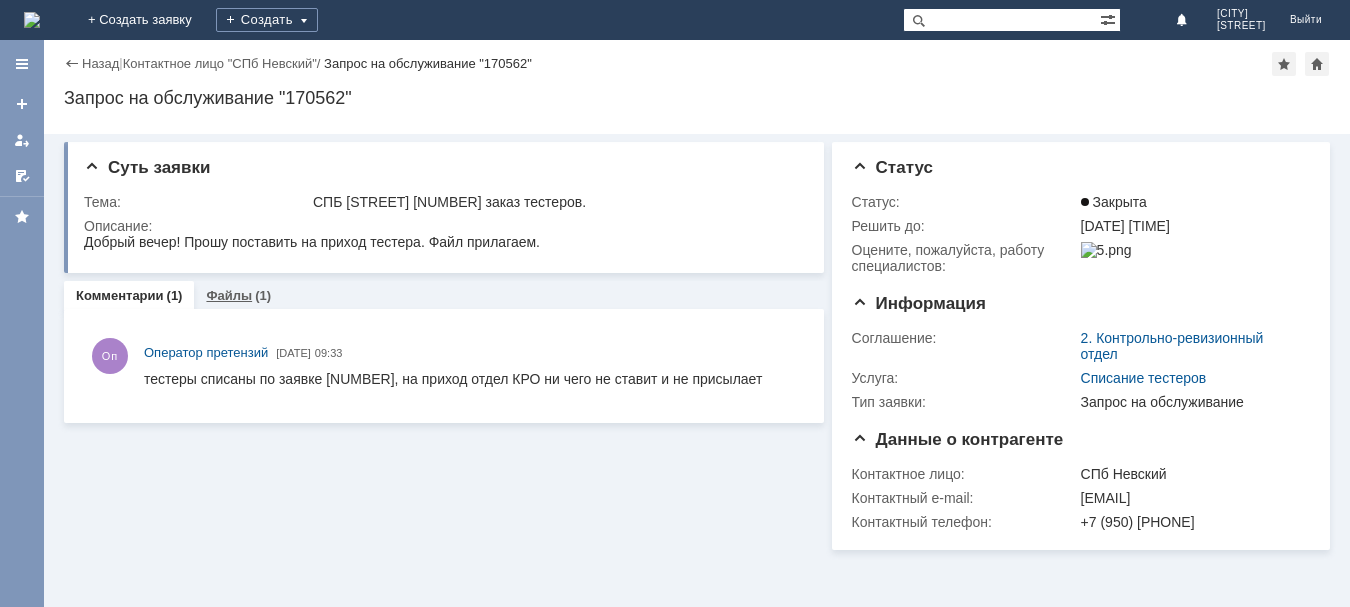 click on "Файлы" at bounding box center (229, 295) 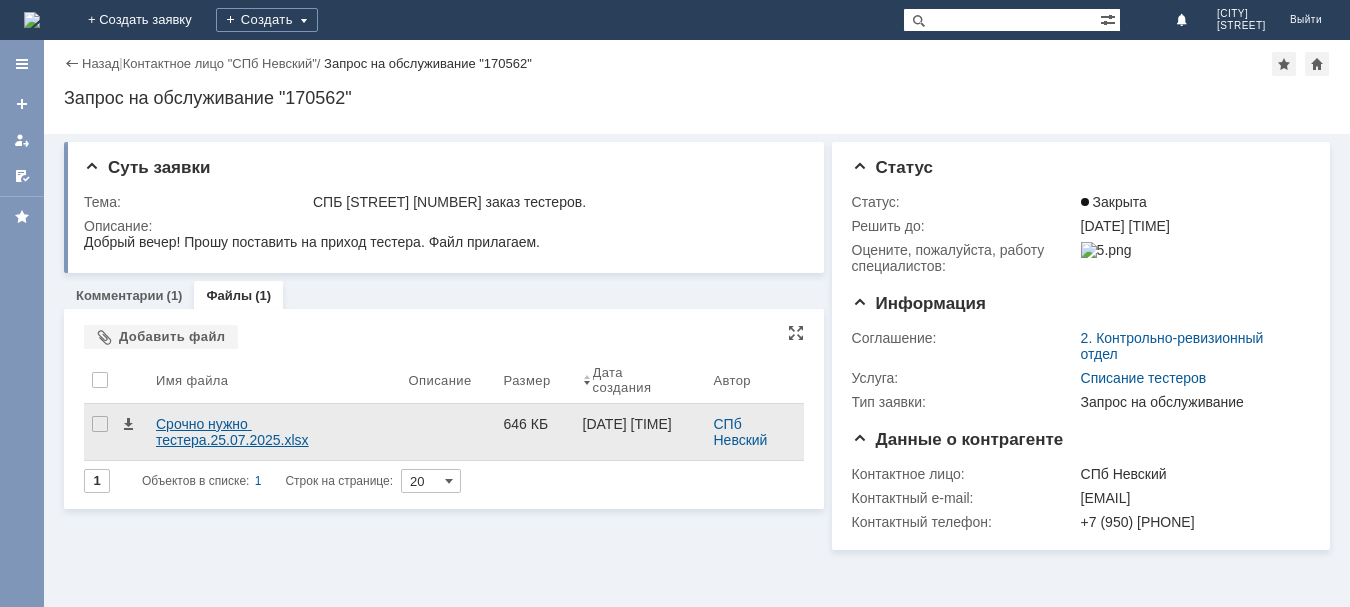 click on "Срочно нужно тестера.25.07.2025.xlsx" at bounding box center [274, 432] 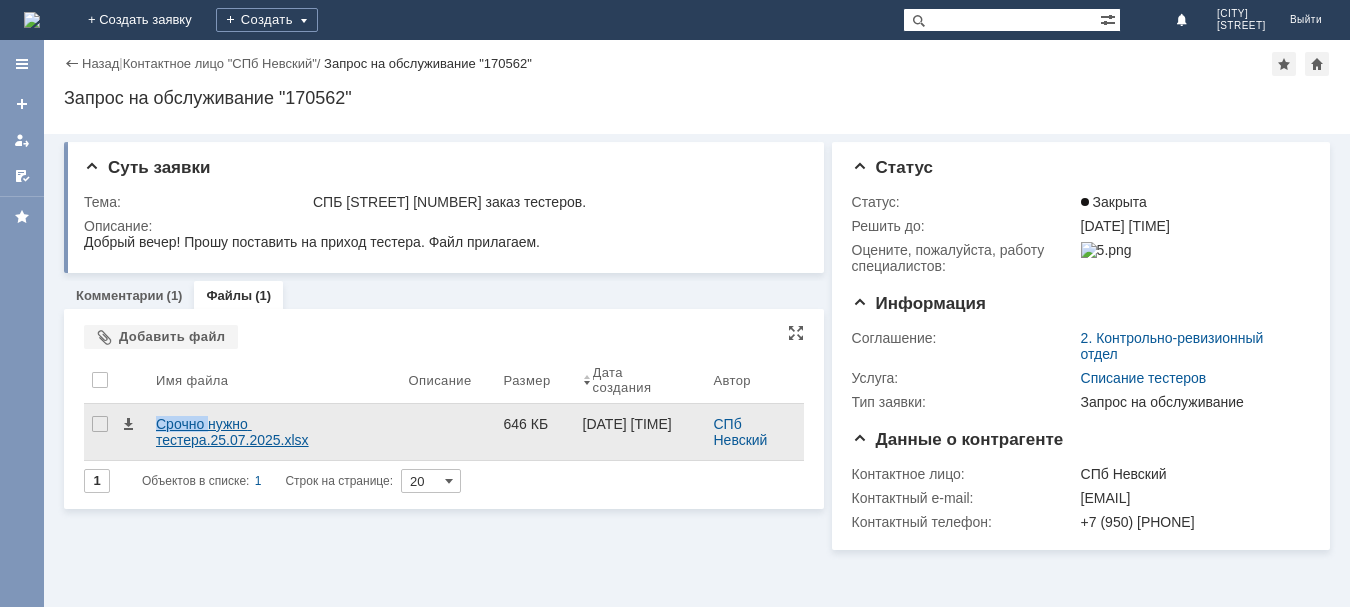 click on "Срочно нужно тестера.25.07.2025.xlsx" at bounding box center (274, 432) 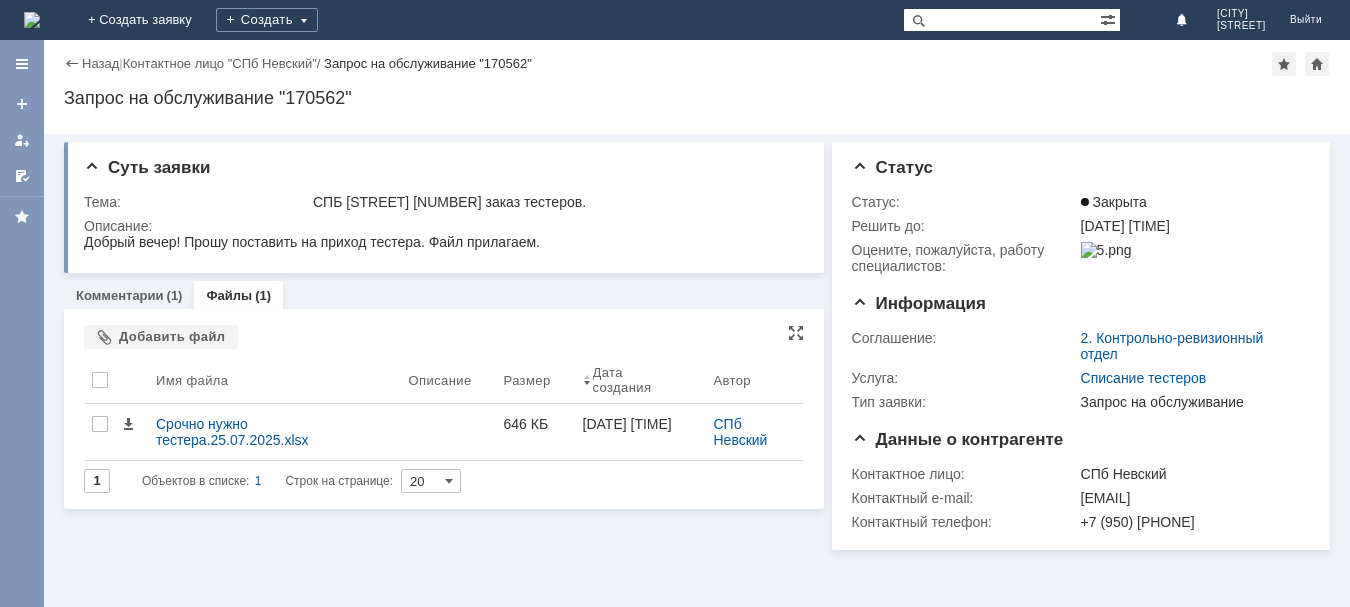 click on "Добавить файл" at bounding box center [444, 338] 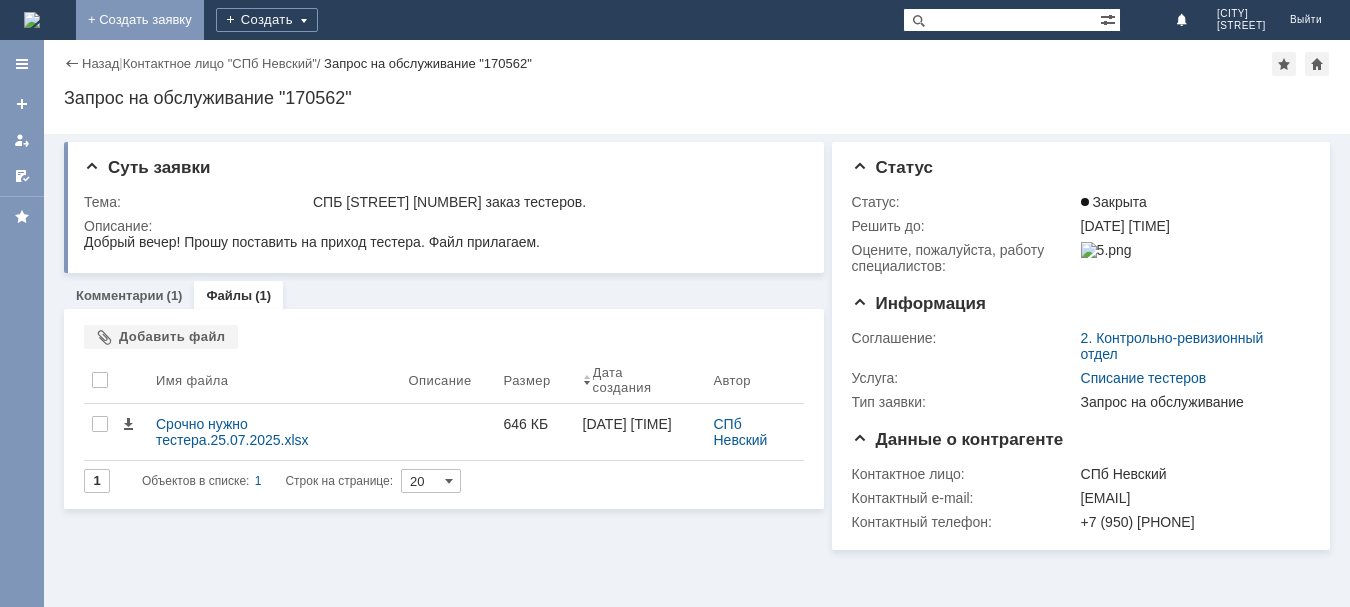 click on "+ Создать заявку" at bounding box center (140, 20) 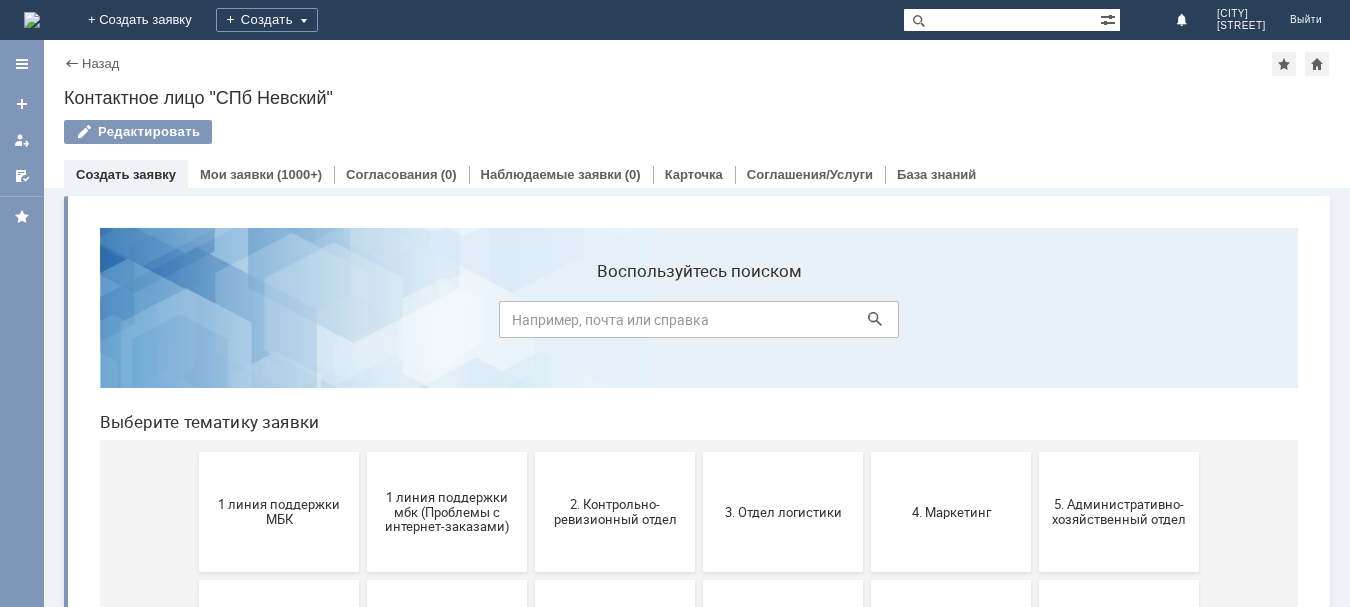 scroll, scrollTop: 0, scrollLeft: 0, axis: both 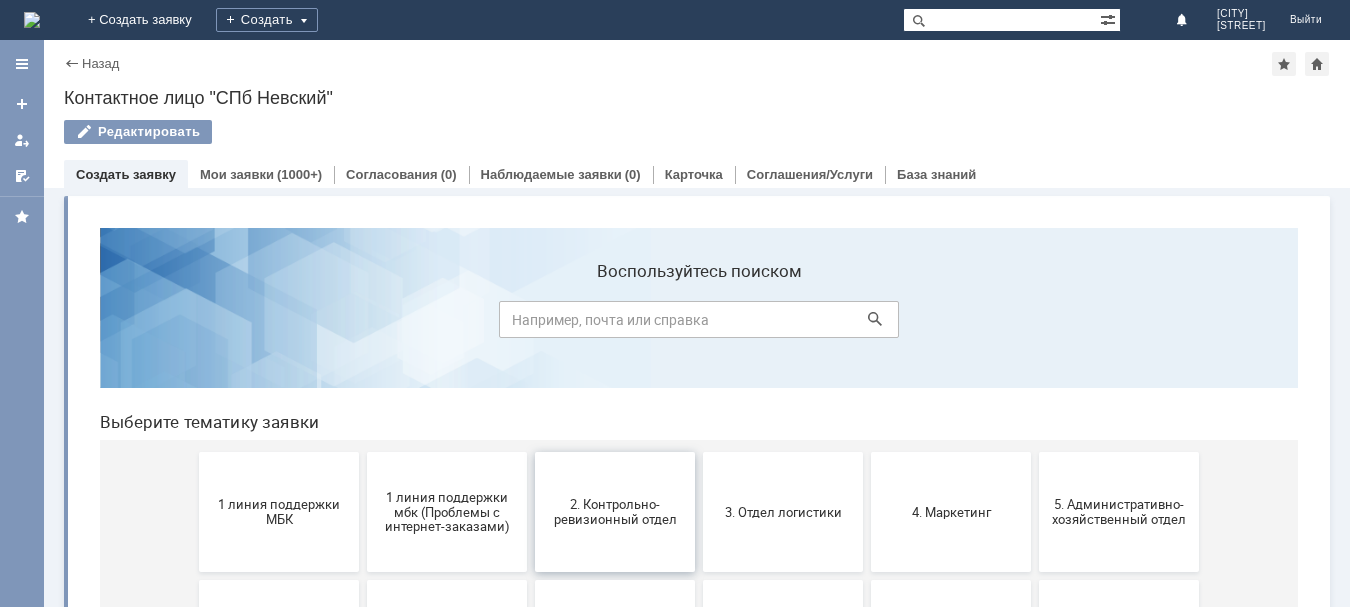 click on "2. Контрольно-ревизионный отдел" at bounding box center [615, 512] 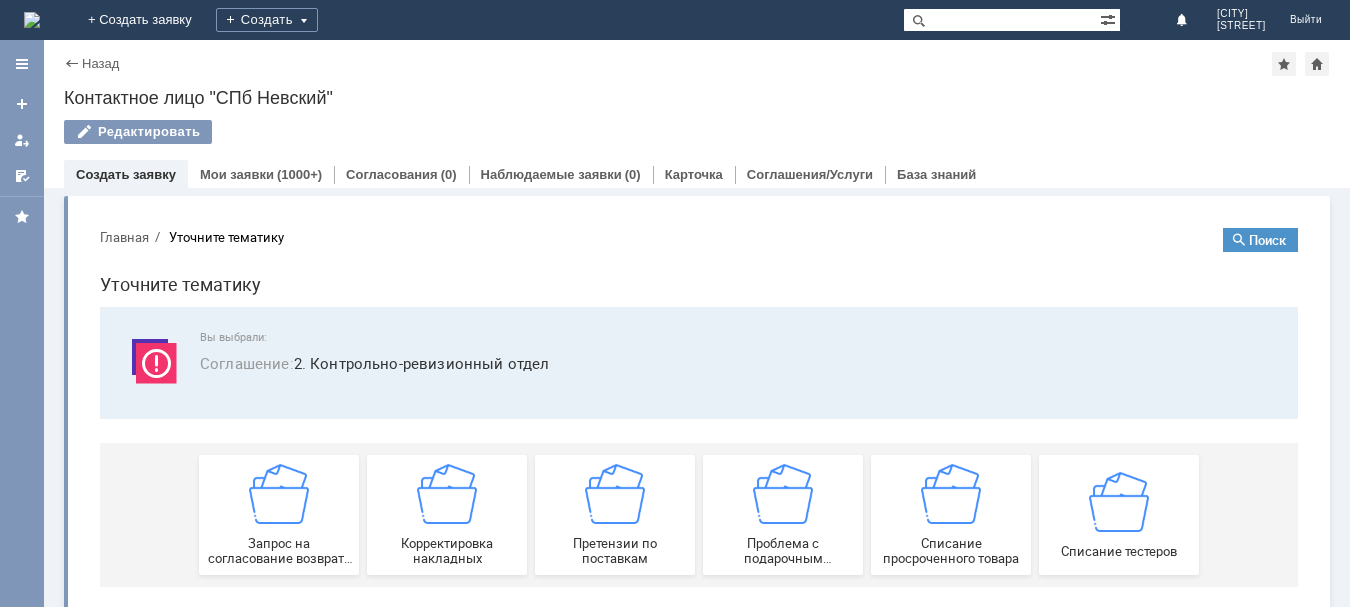 scroll, scrollTop: 23, scrollLeft: 0, axis: vertical 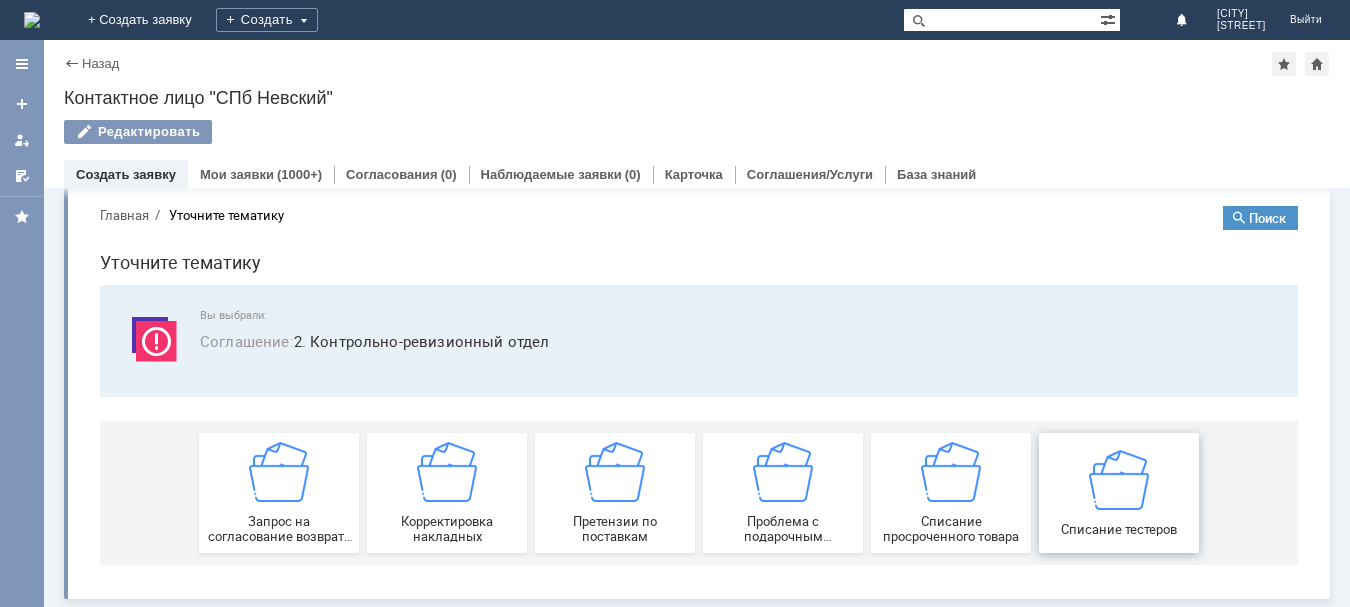 click at bounding box center (1119, 479) 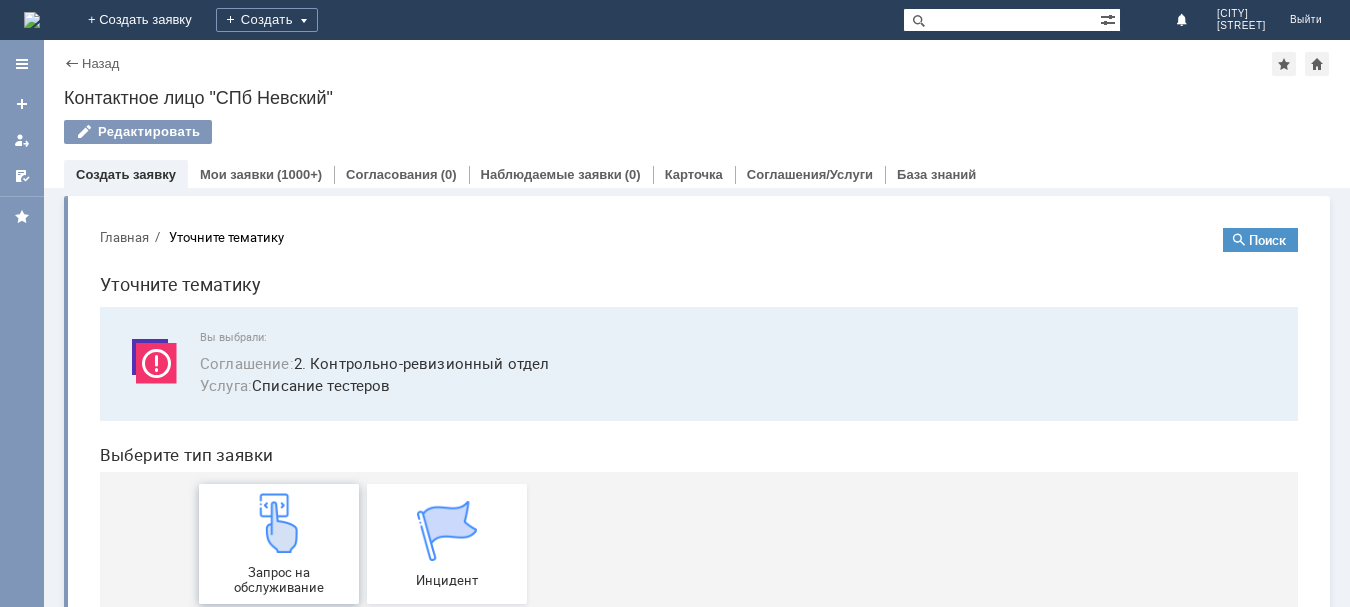click at bounding box center (279, 523) 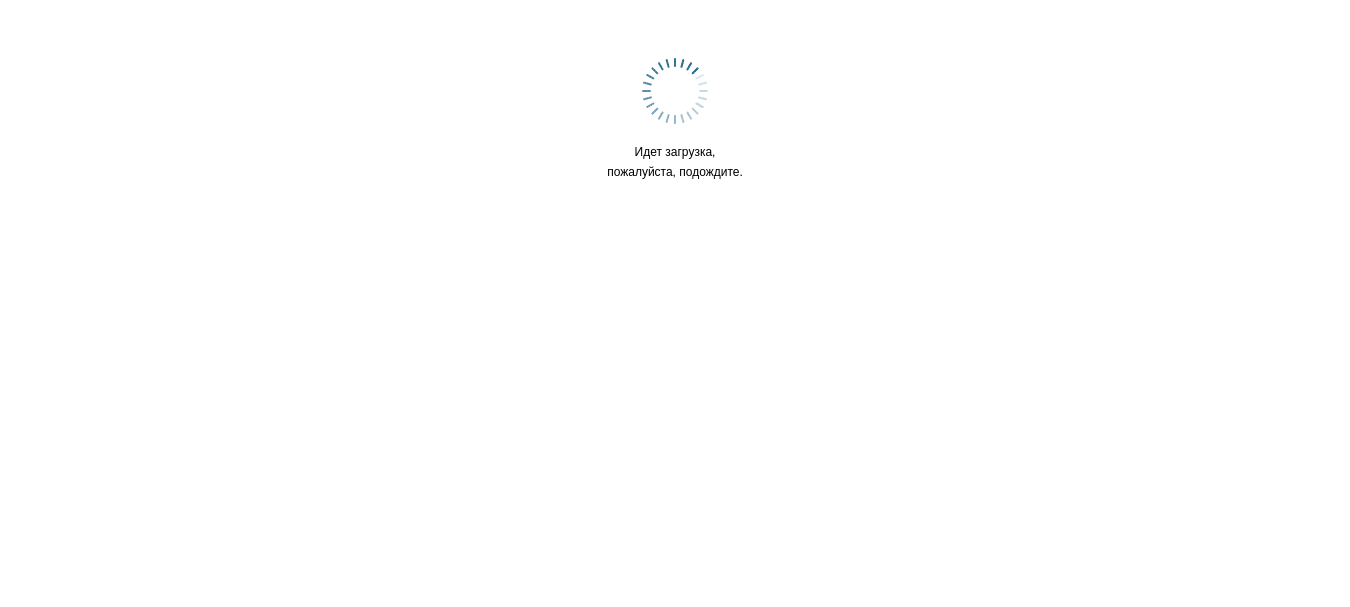 scroll, scrollTop: 0, scrollLeft: 0, axis: both 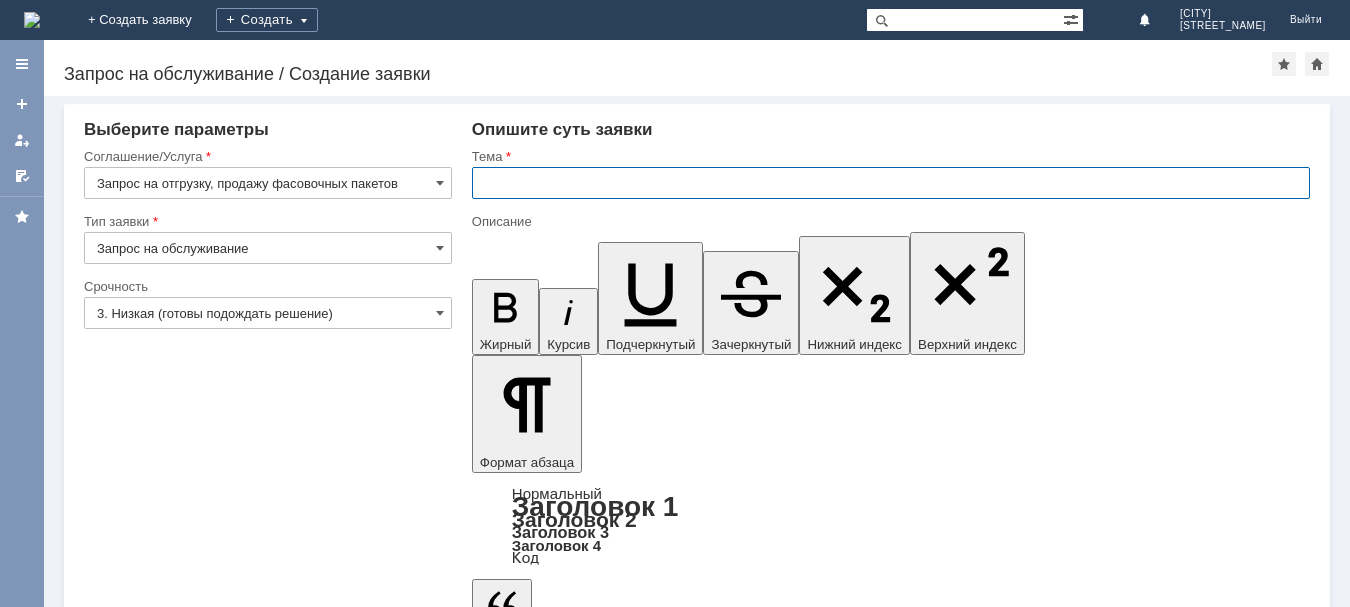 click at bounding box center (891, 183) 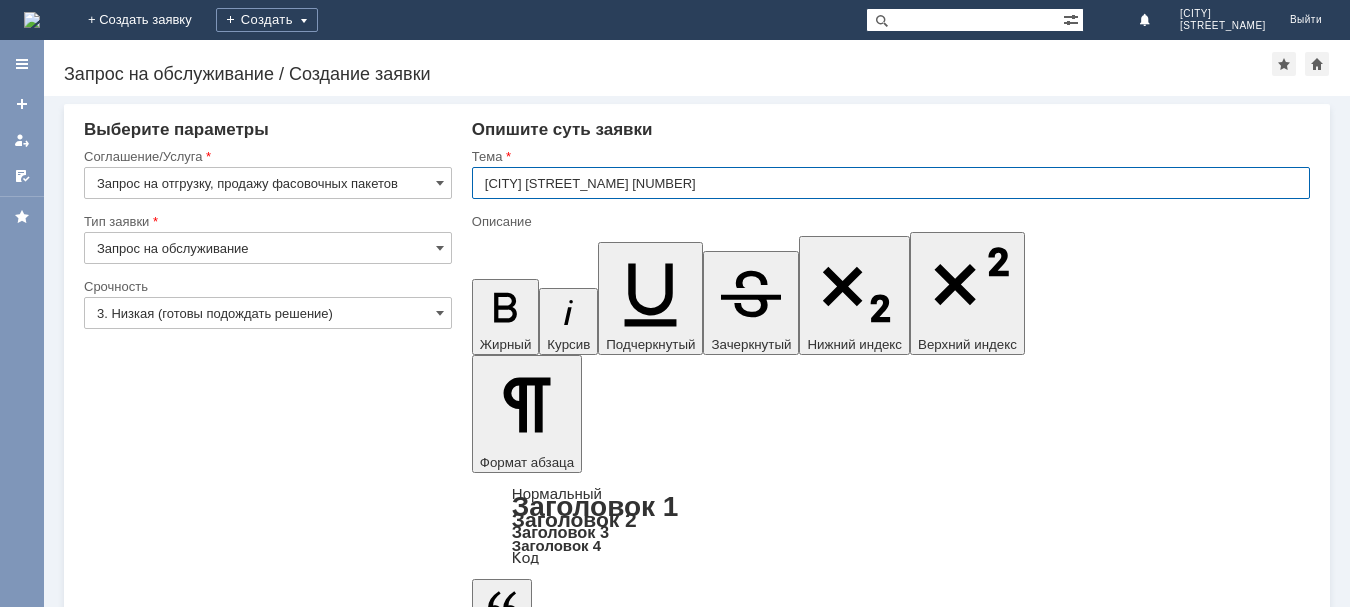 type on "СПб [NUMBER]" 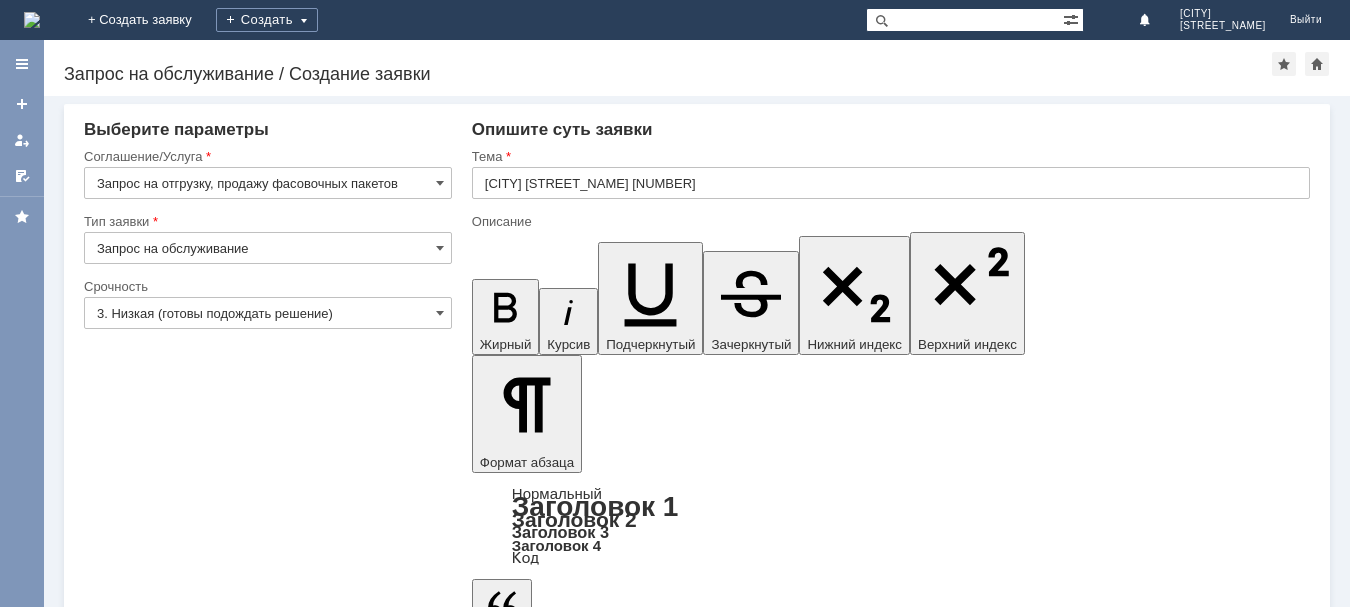 click at bounding box center [634, 5422] 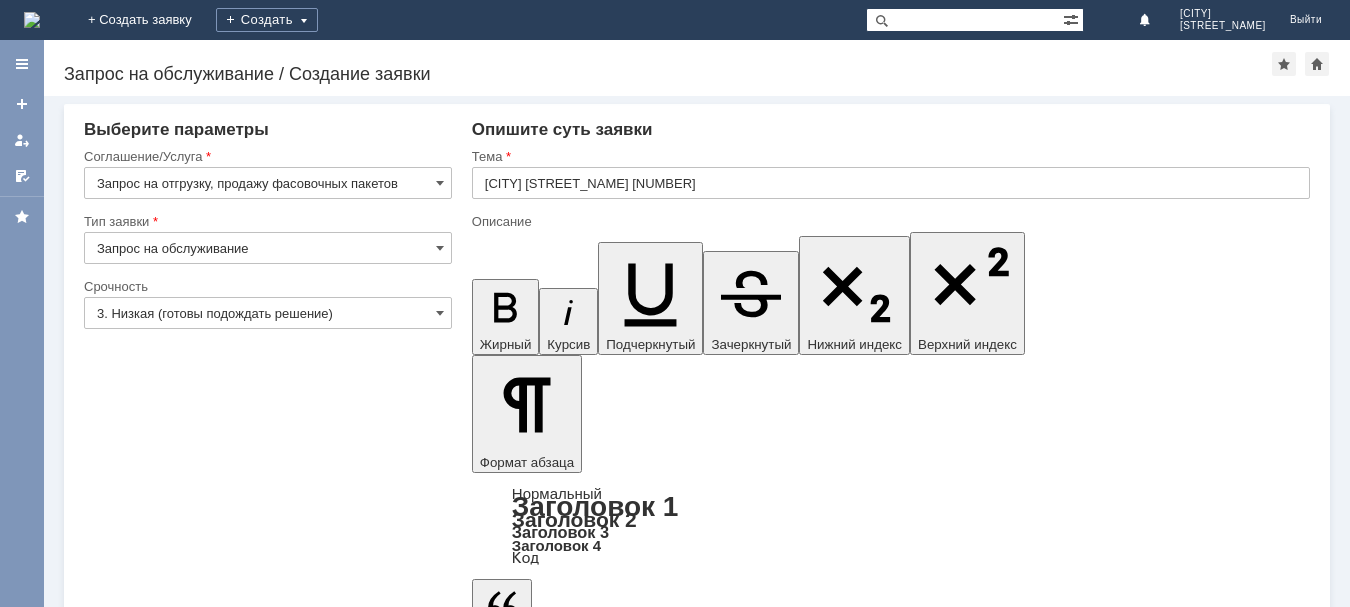 type 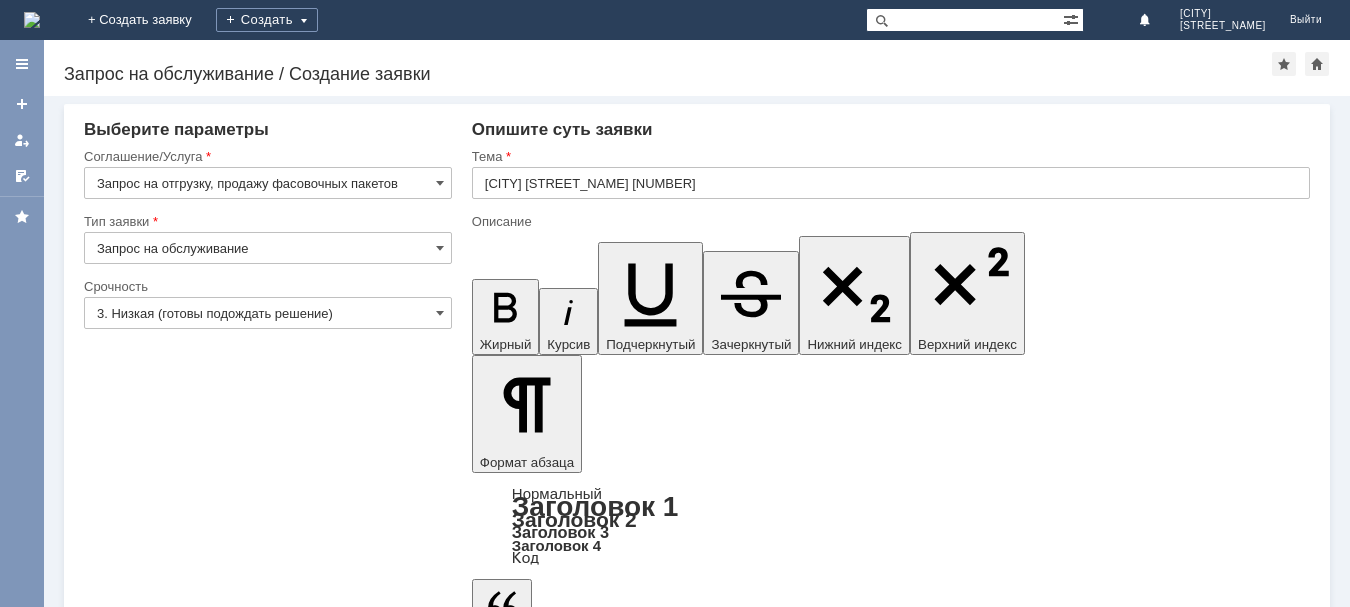 click on "​Добрый вечер! Прошу в поставку включить фасовчные" at bounding box center (634, 5430) 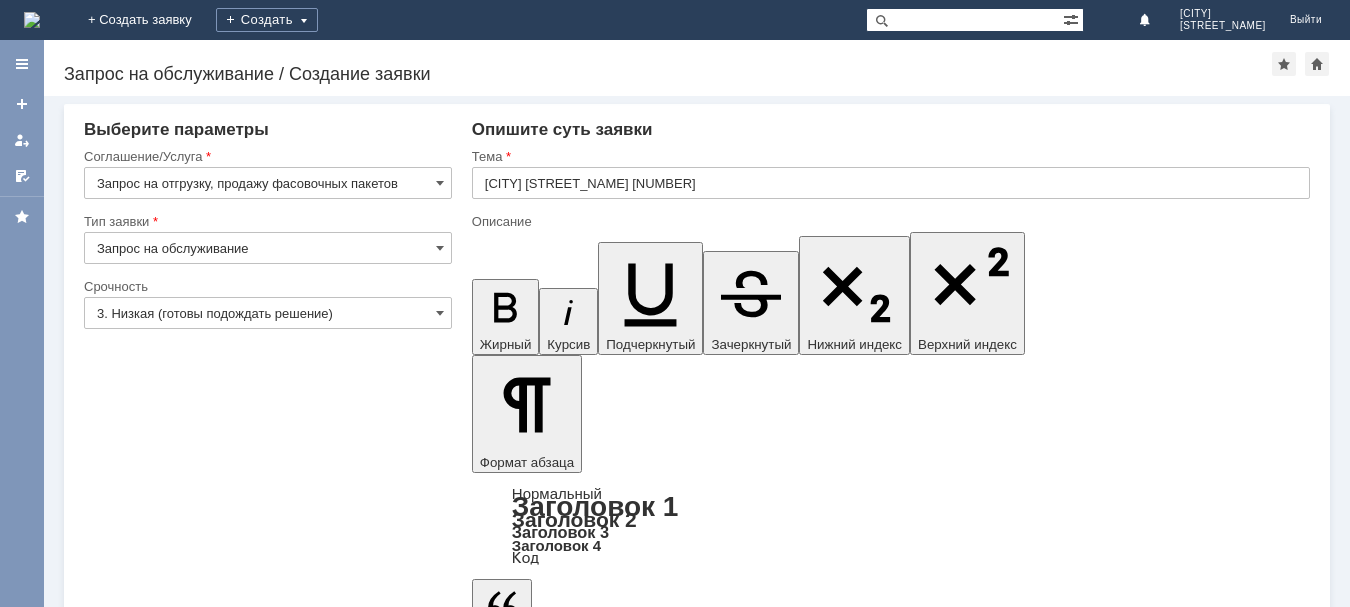 click on "Добрый вечер! Прошу в поставку включить фасовочные" at bounding box center (634, 5430) 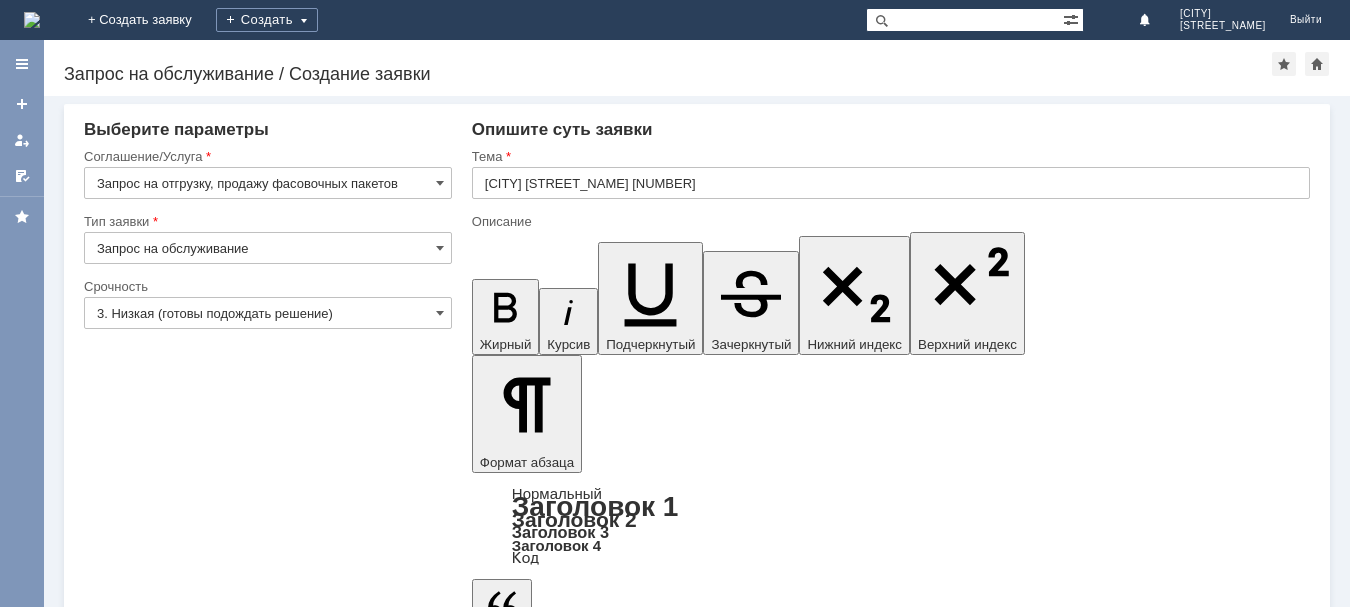 click on "Сохранить" at bounding box center [144, 5644] 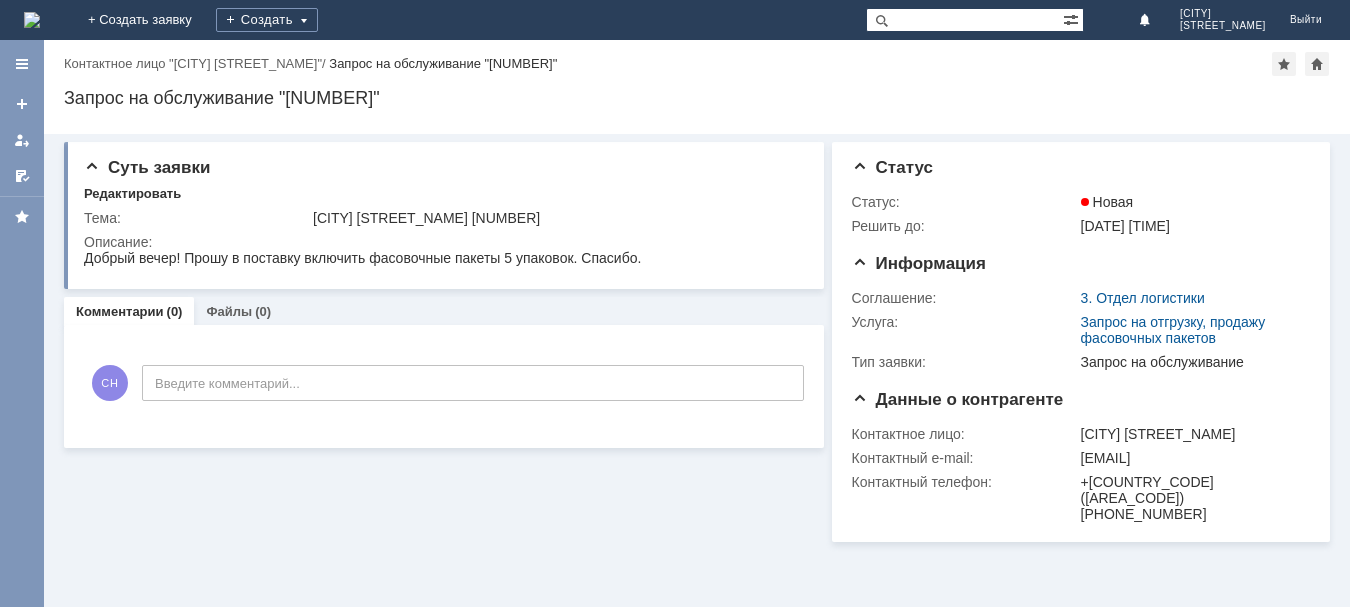 scroll, scrollTop: 0, scrollLeft: 0, axis: both 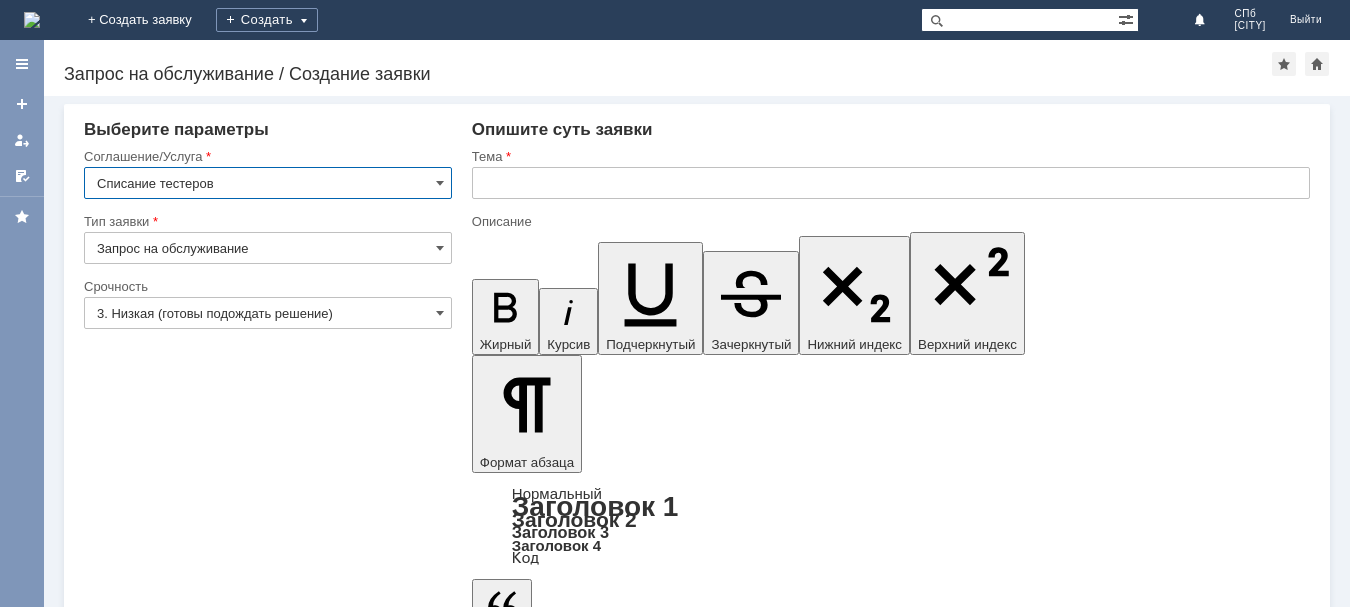 click at bounding box center [891, 183] 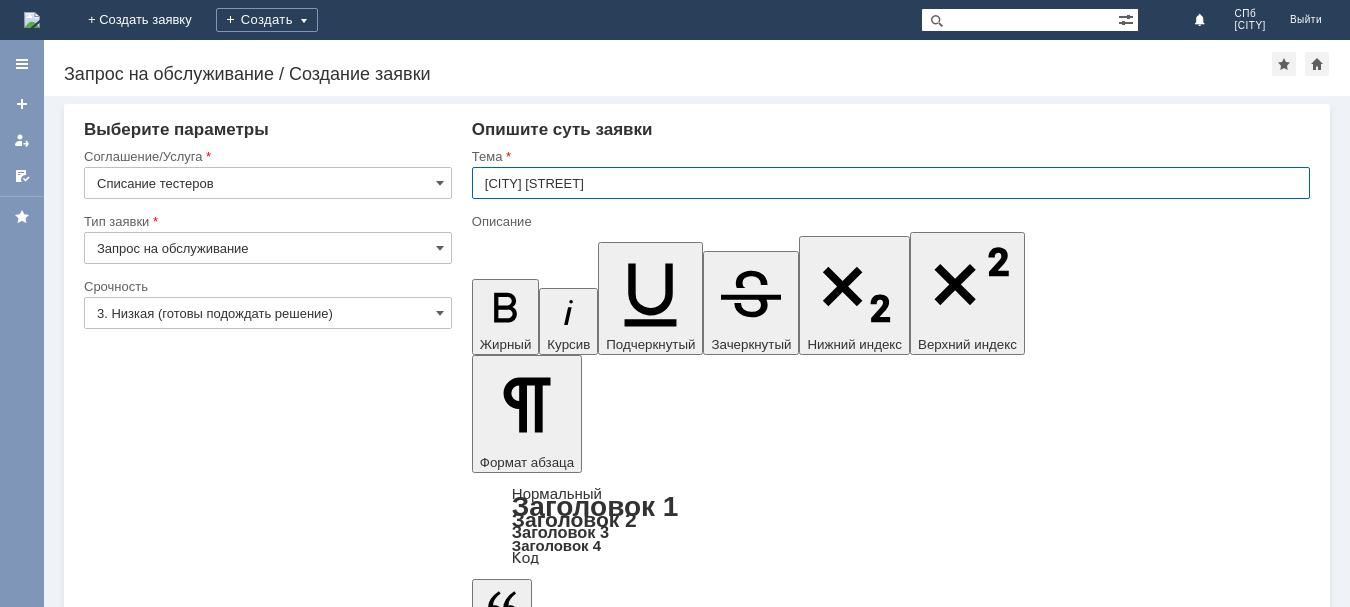 click on "[CITY] [STREET]" at bounding box center [891, 183] 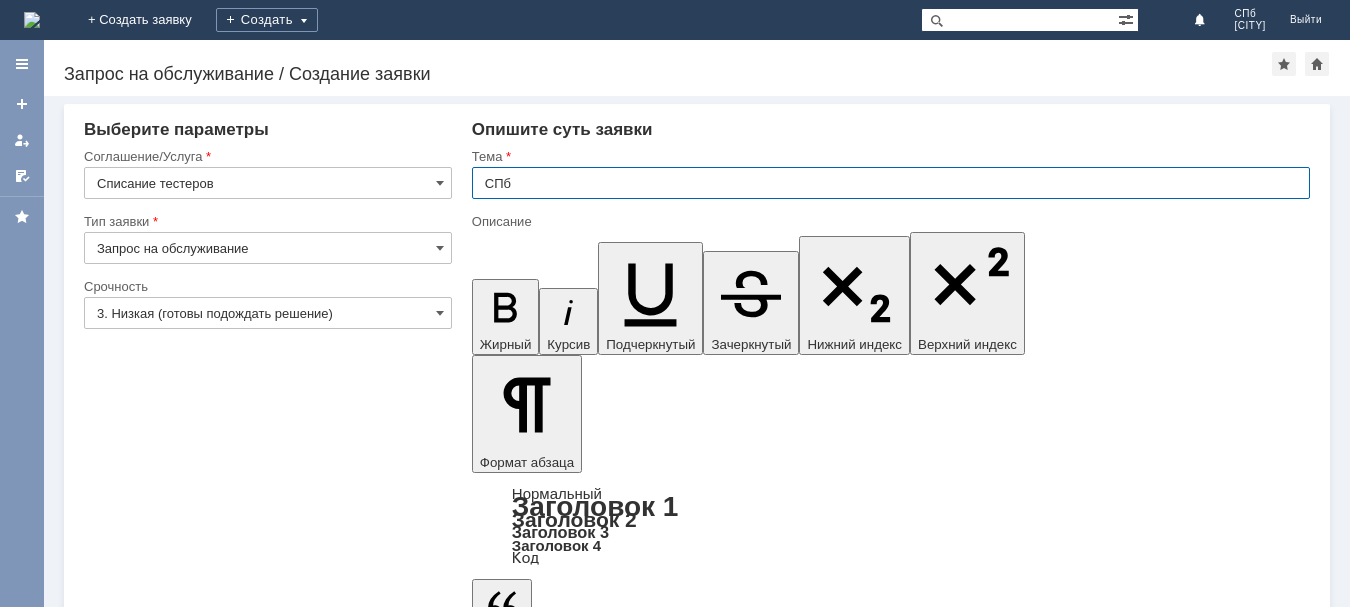 click on "СПб" at bounding box center [891, 183] 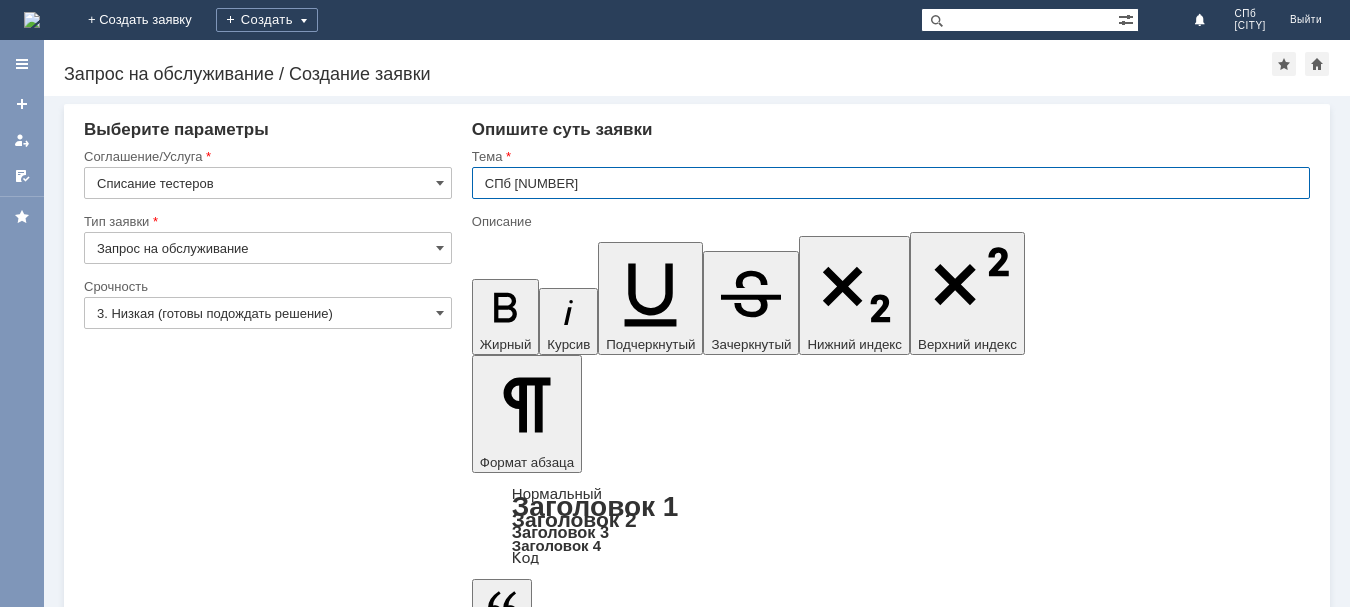 type on "СПб [NUMBER]" 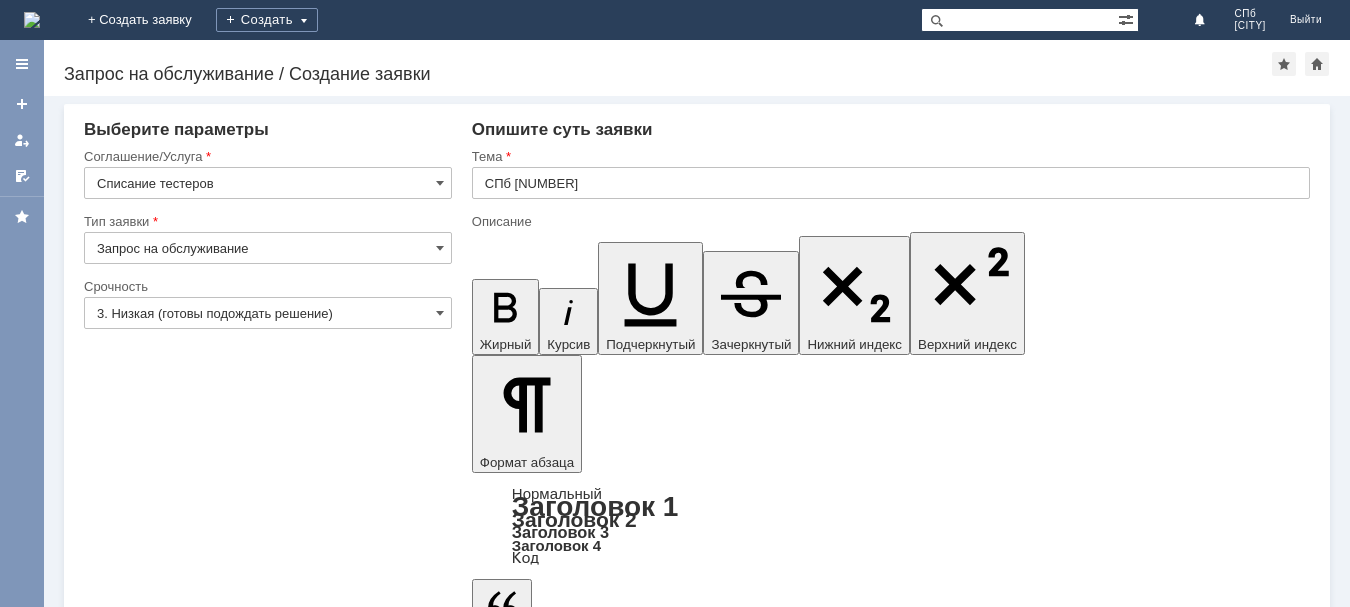 type 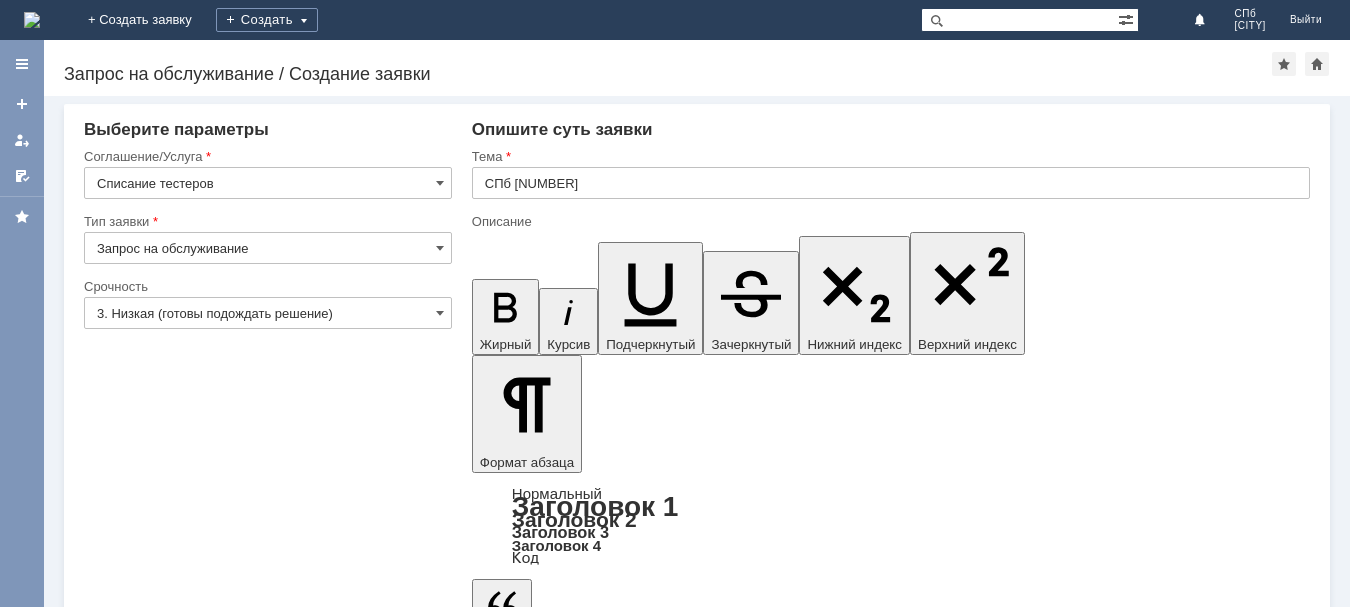 click on "Добрый вечер! Пожалуйста подскажите, ранее мы делали списание тестера и заказали новые через КРО" at bounding box center [634, 5438] 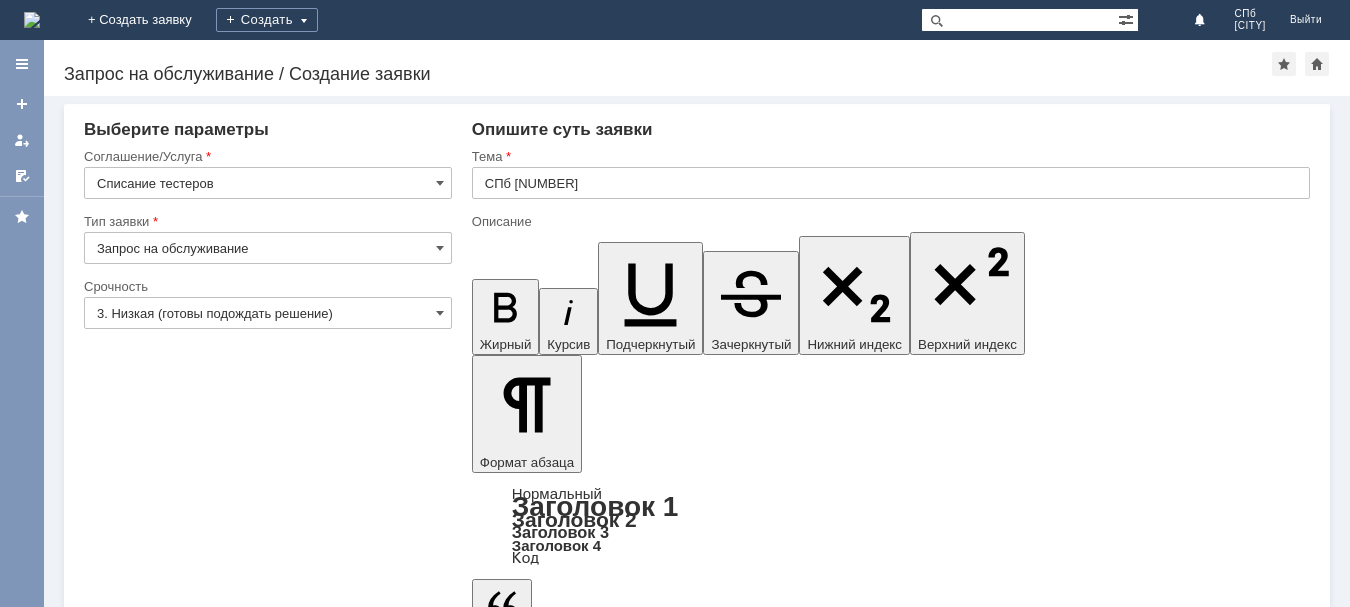 click on "Добрый вечер! Пожалуйста подскажите, ранее мы делали списание тестера и заказЫвали новые через КРО" at bounding box center (634, 5438) 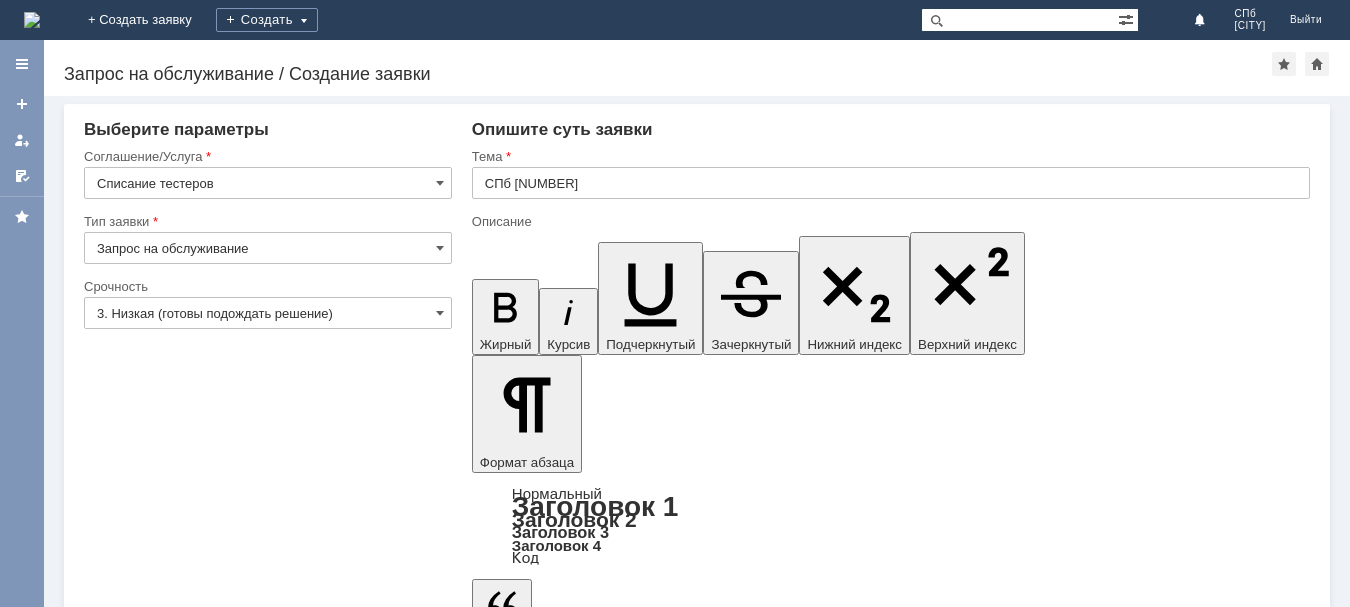 click on "Добрый вечер! Пожалуйста подскажите, ранее мы делали списание тестера и заказЫвали новые через КРО" at bounding box center [634, 5438] 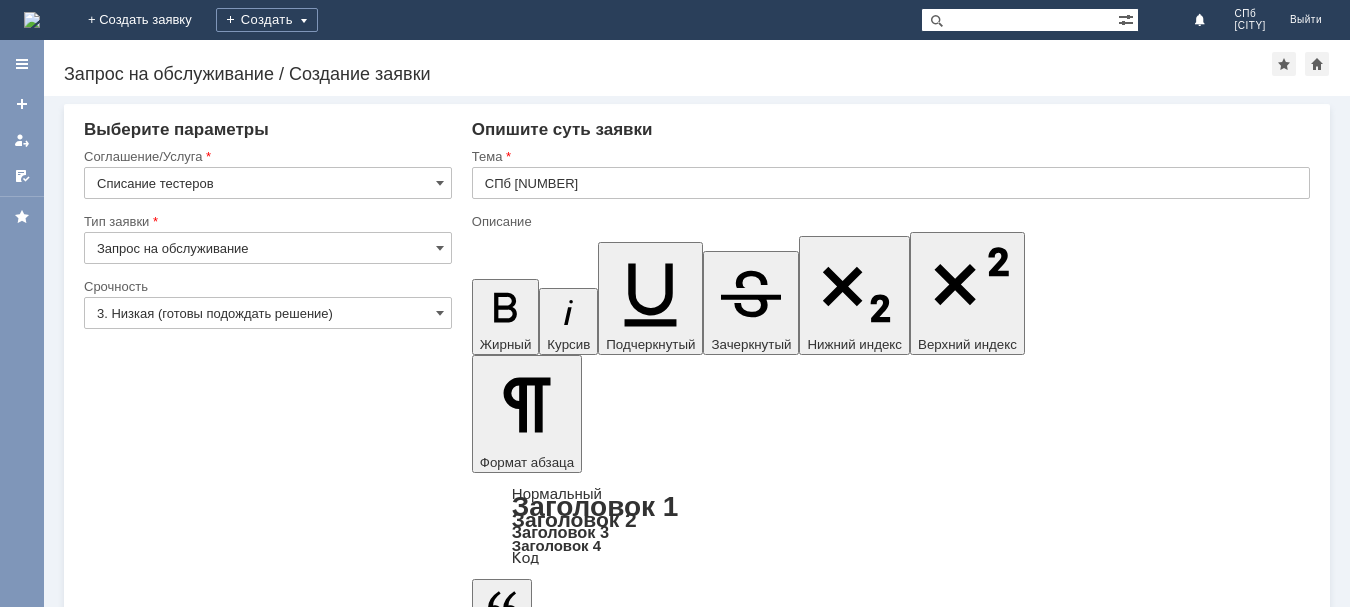 click on "Добрый вечер! Пожалуйста подскажите, ранее мы делали списание тестера и заказывали новые через КРО" at bounding box center [634, 5438] 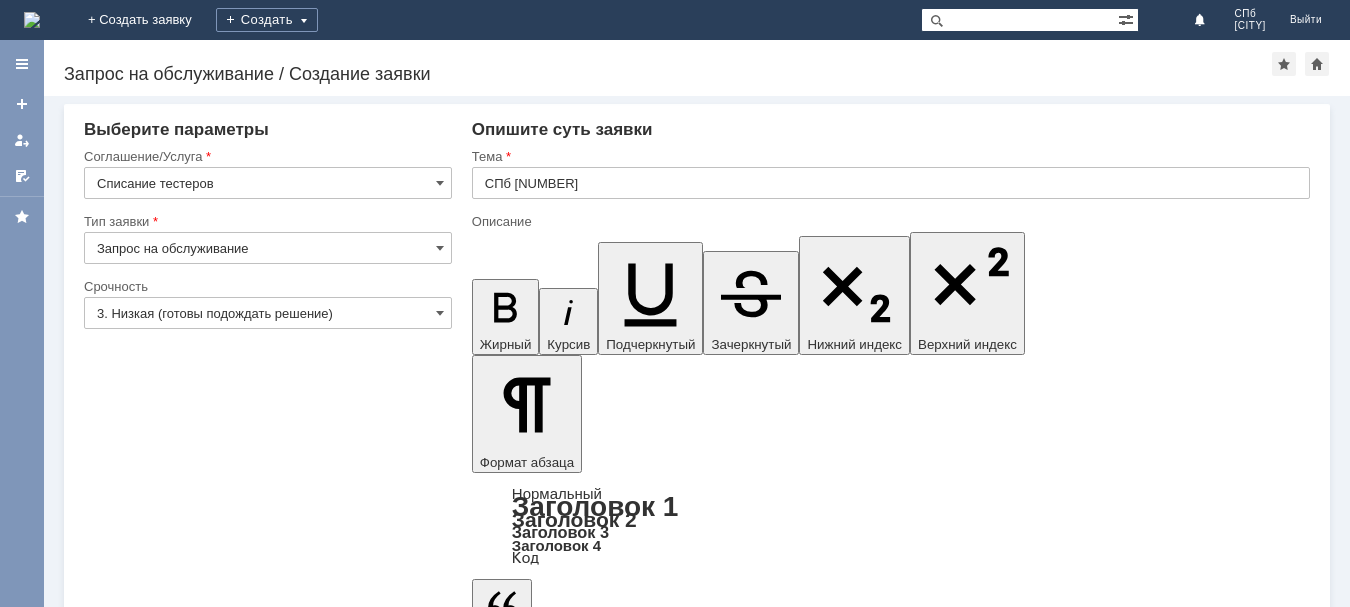 click on "Добрый вечер! Пожалуйста подскажите, ранее мы делали списание тестера и заказывали новые через КРО. Но в заявке последней № [NUMBER] вы указали что не занимаетесь этим" at bounding box center (634, 5454) 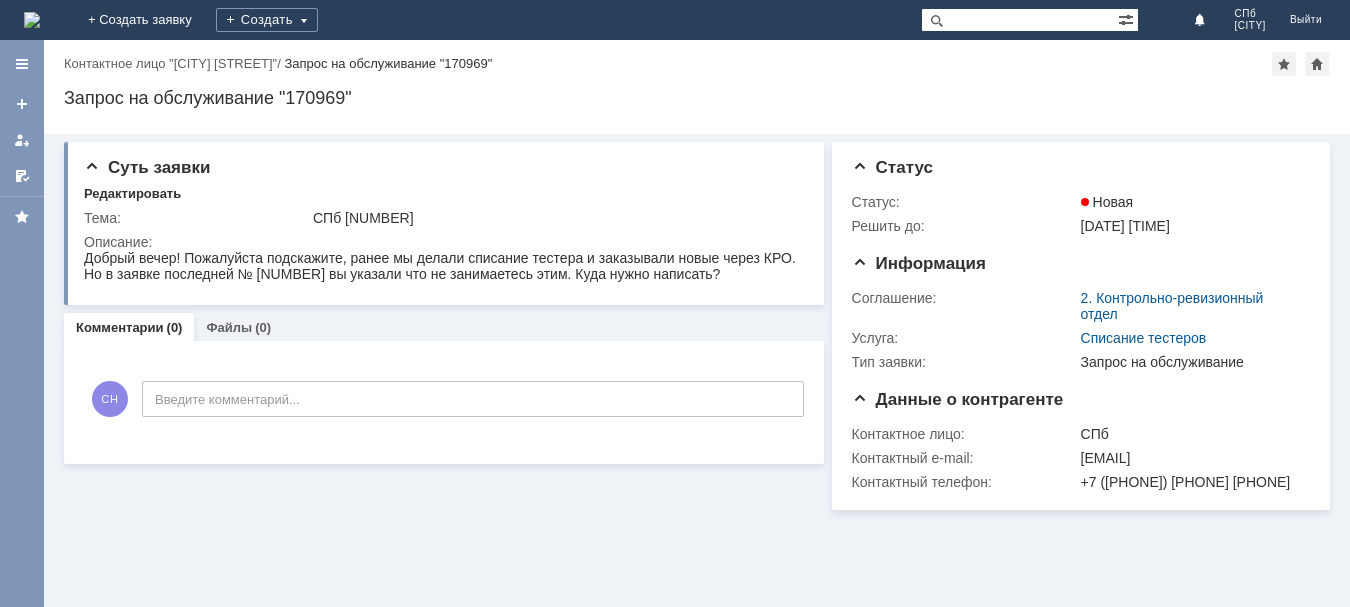 scroll, scrollTop: 0, scrollLeft: 0, axis: both 